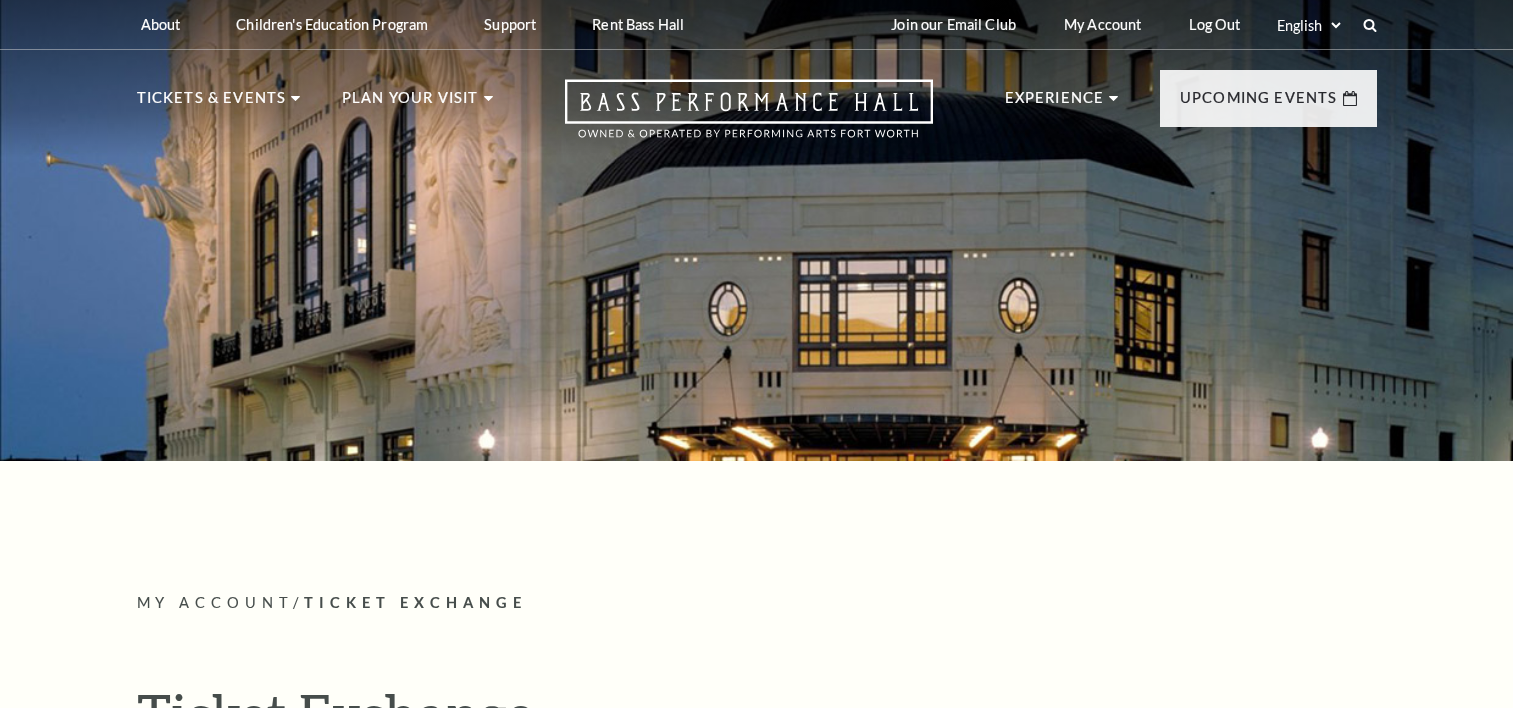 scroll, scrollTop: 0, scrollLeft: 0, axis: both 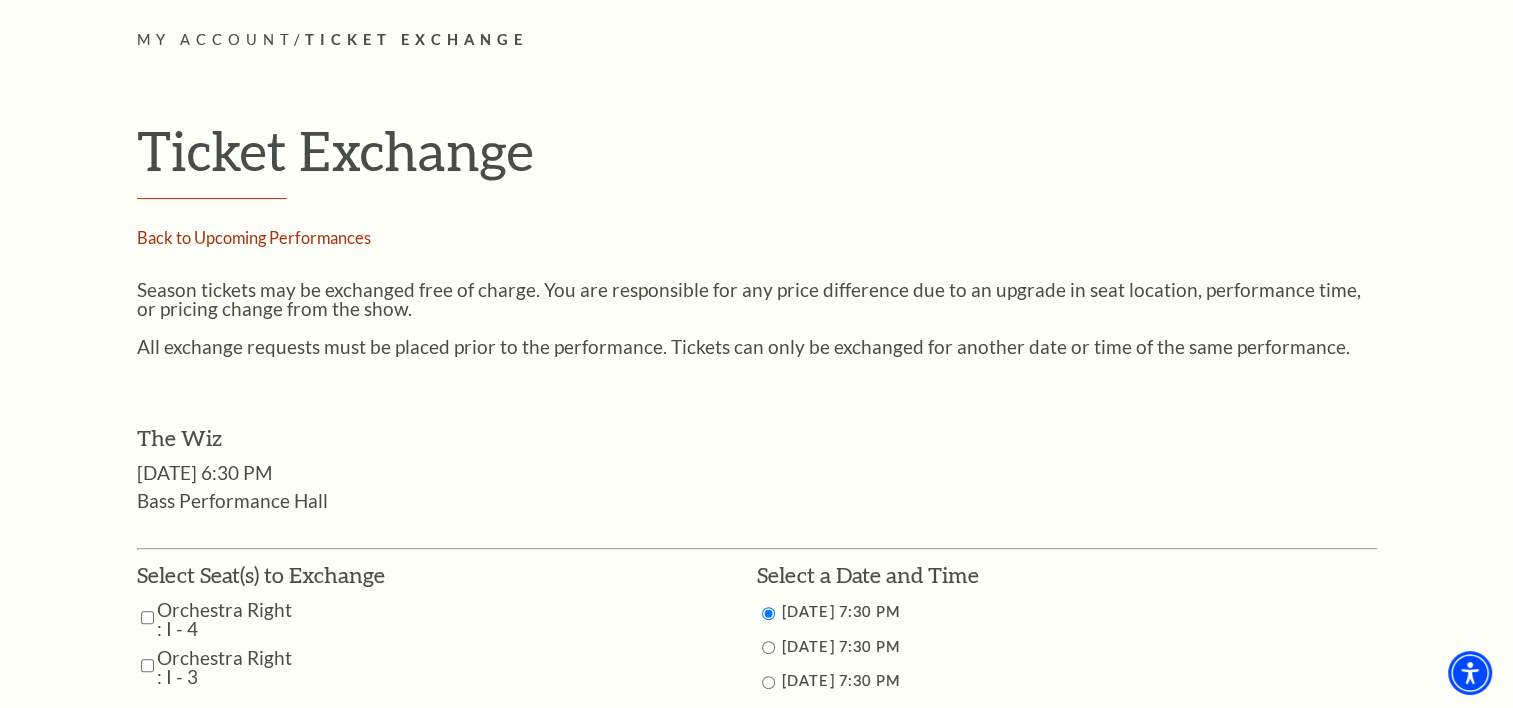 click at bounding box center [147, 617] 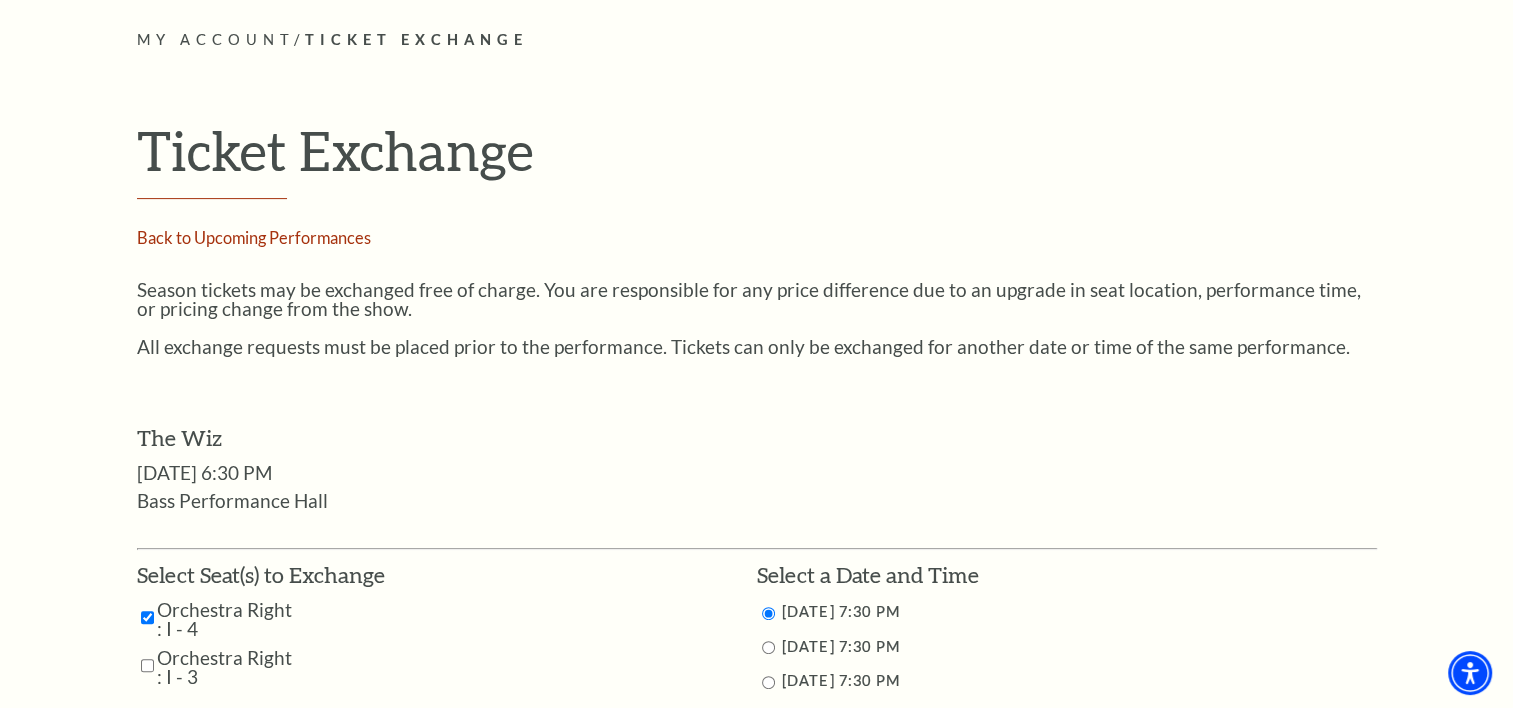 click at bounding box center (147, 665) 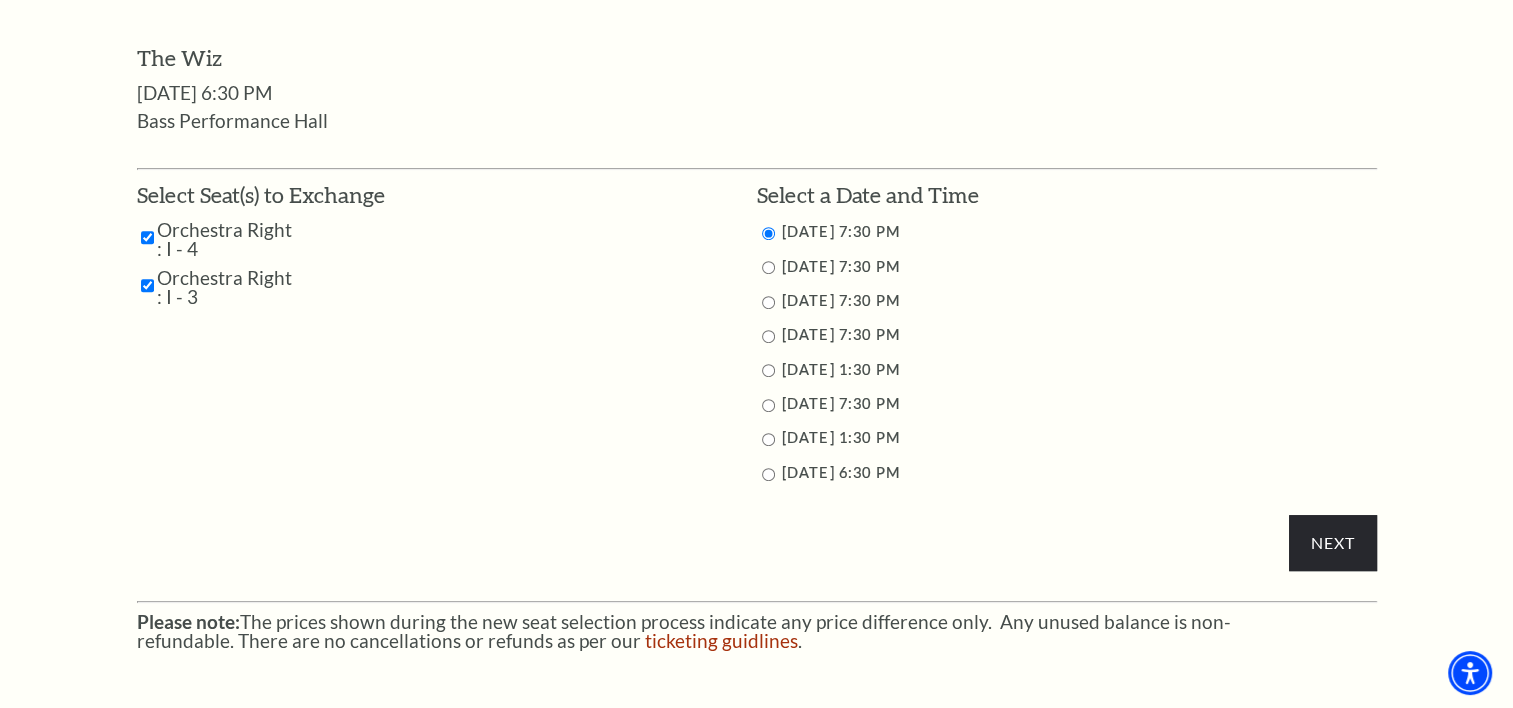 scroll, scrollTop: 948, scrollLeft: 0, axis: vertical 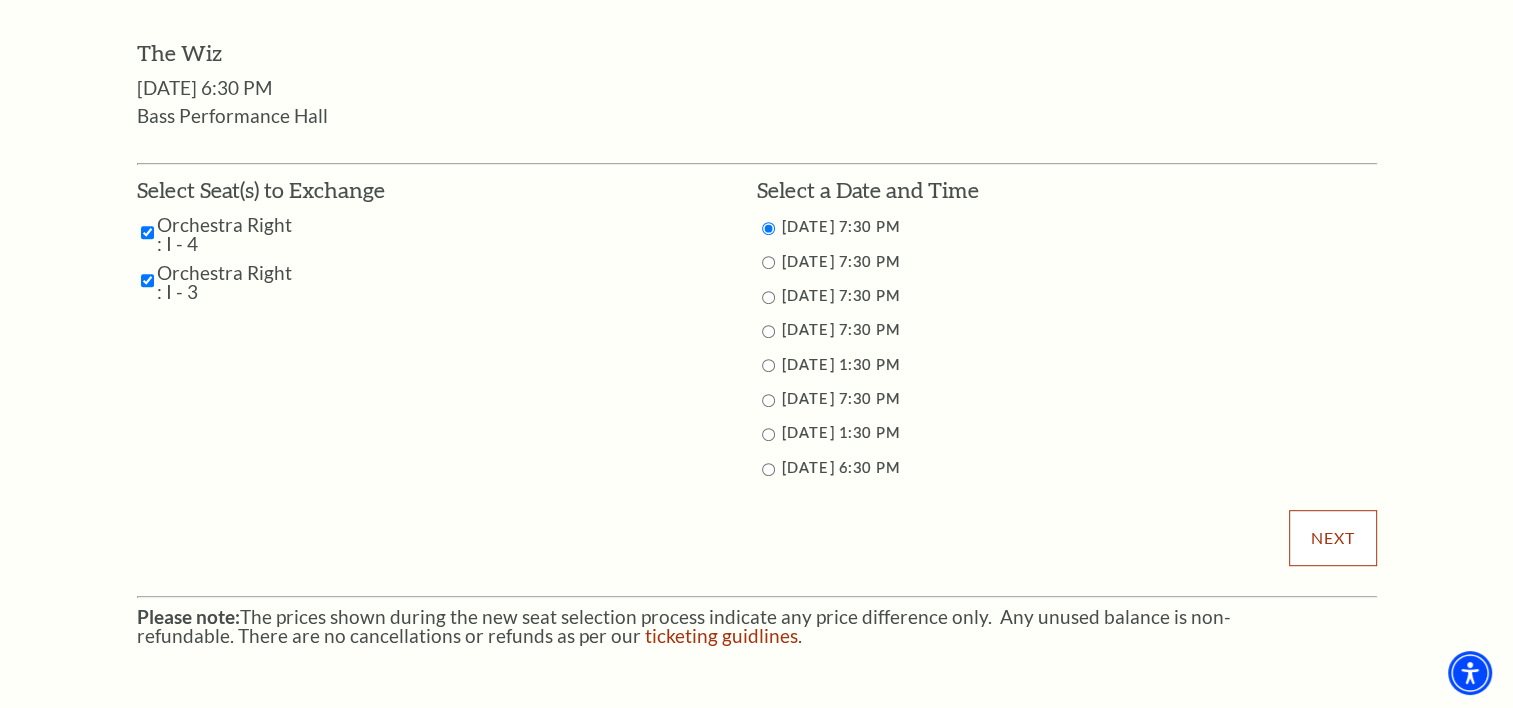 click on "Next" at bounding box center [1332, 538] 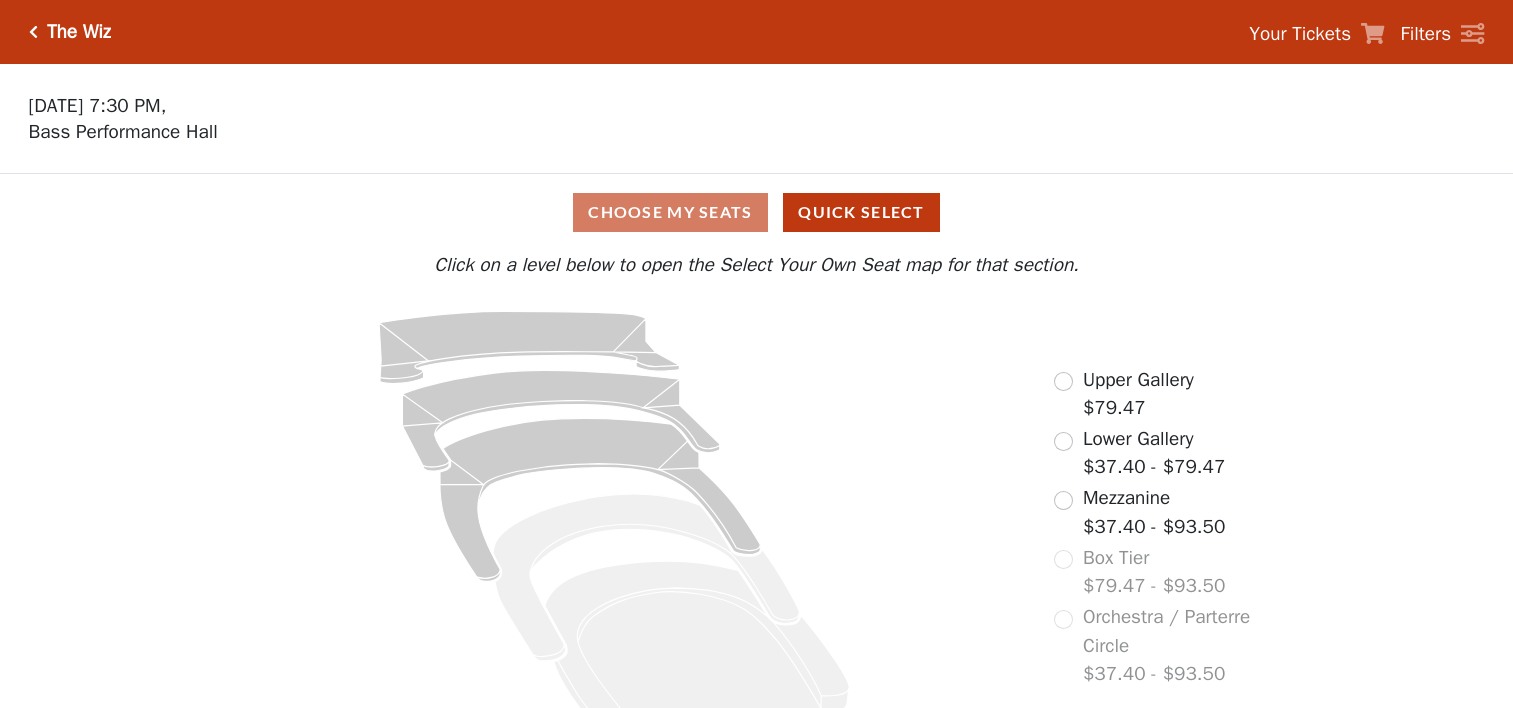 scroll, scrollTop: 0, scrollLeft: 0, axis: both 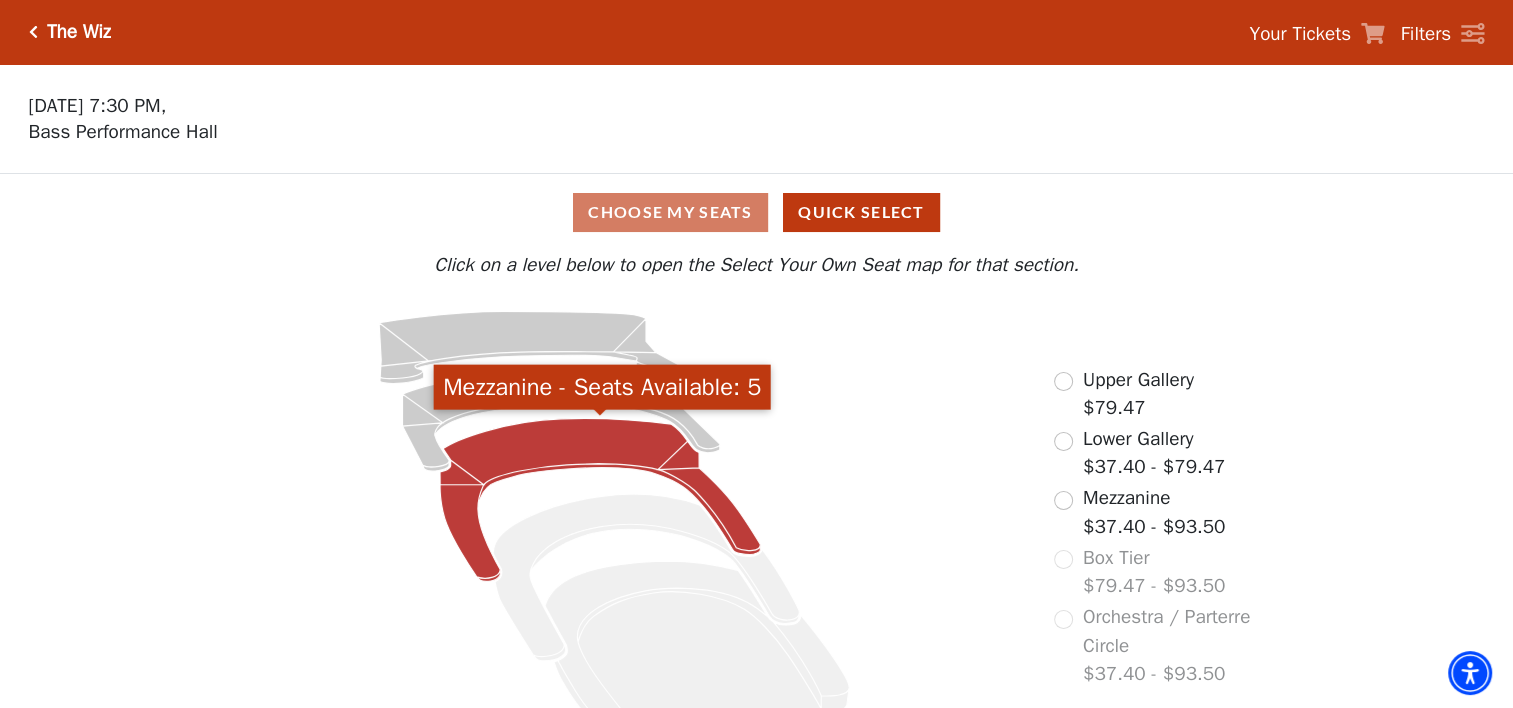 click 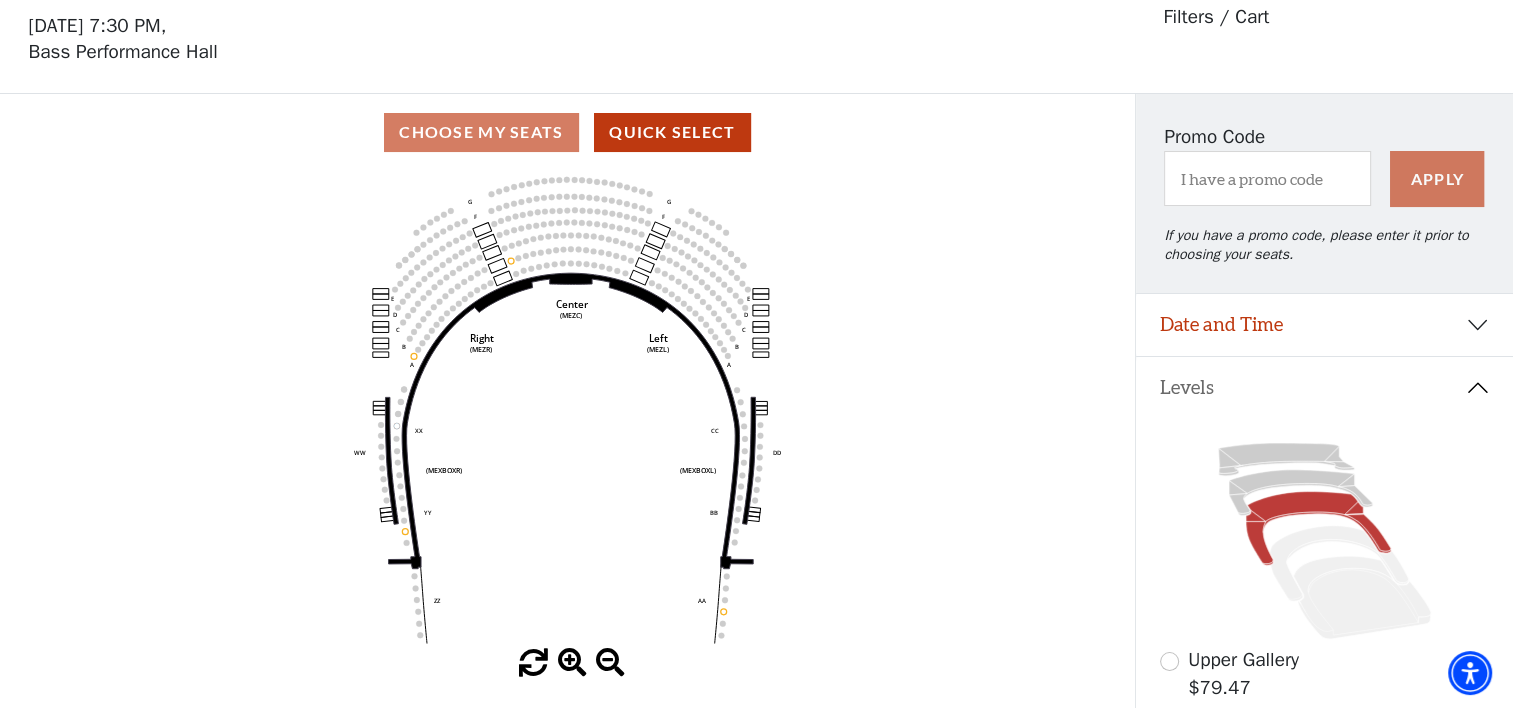 scroll, scrollTop: 92, scrollLeft: 0, axis: vertical 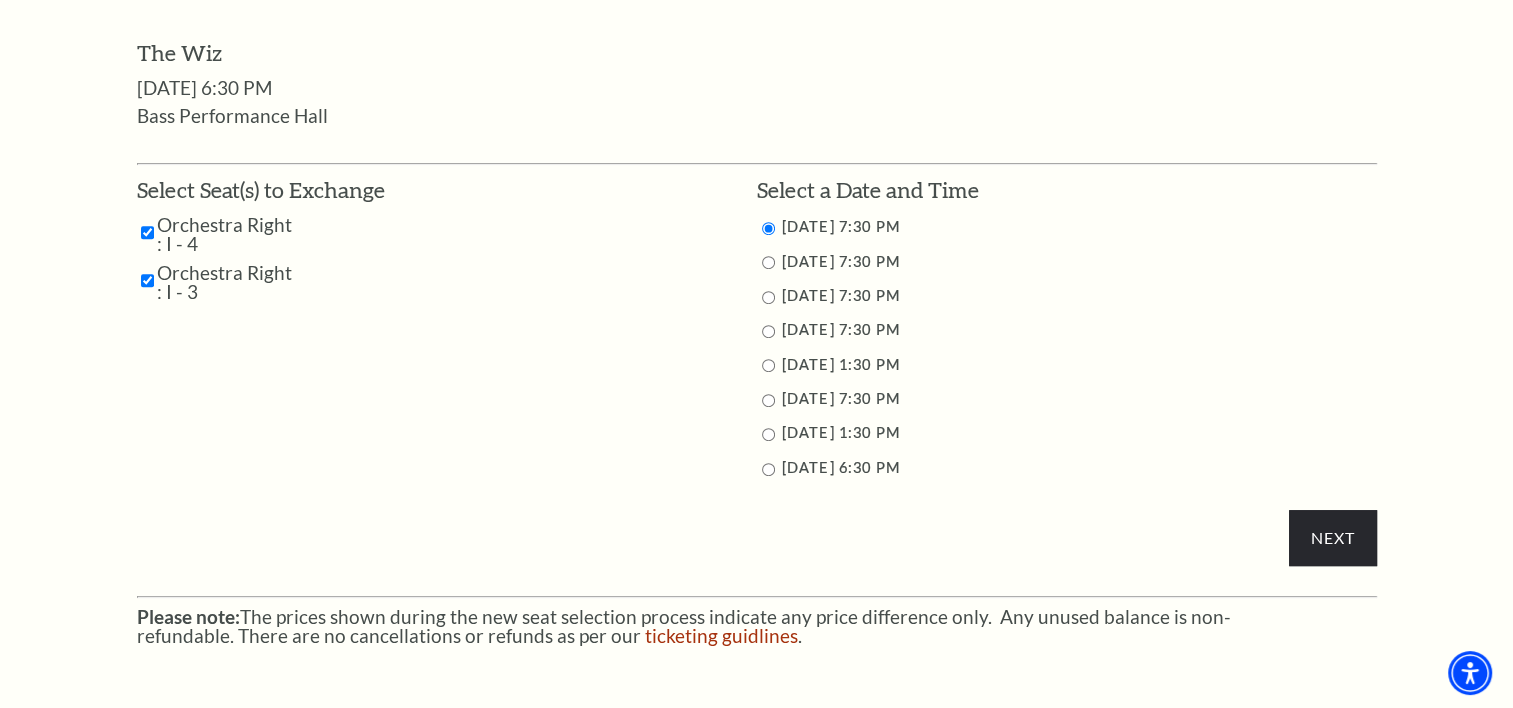 click at bounding box center (768, 262) 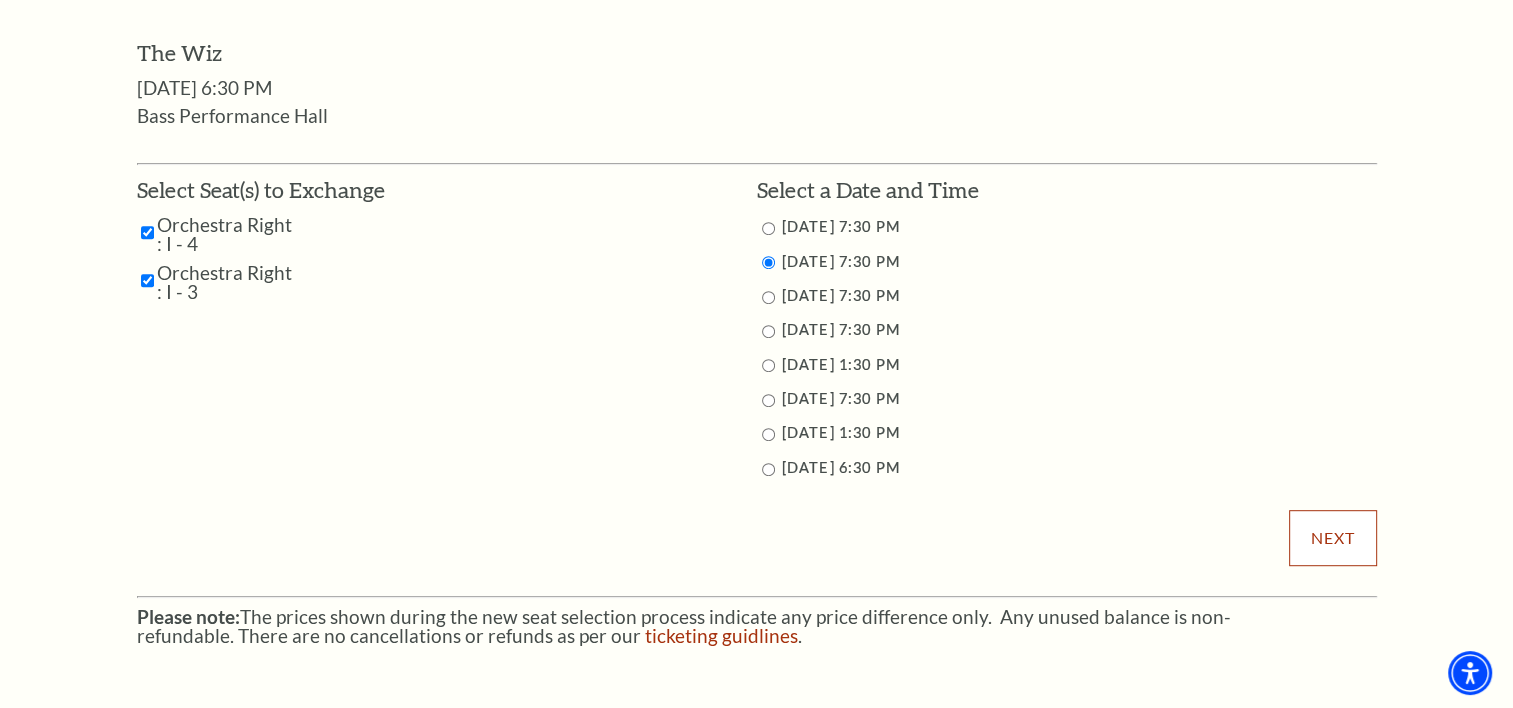 click on "Next" at bounding box center [1332, 538] 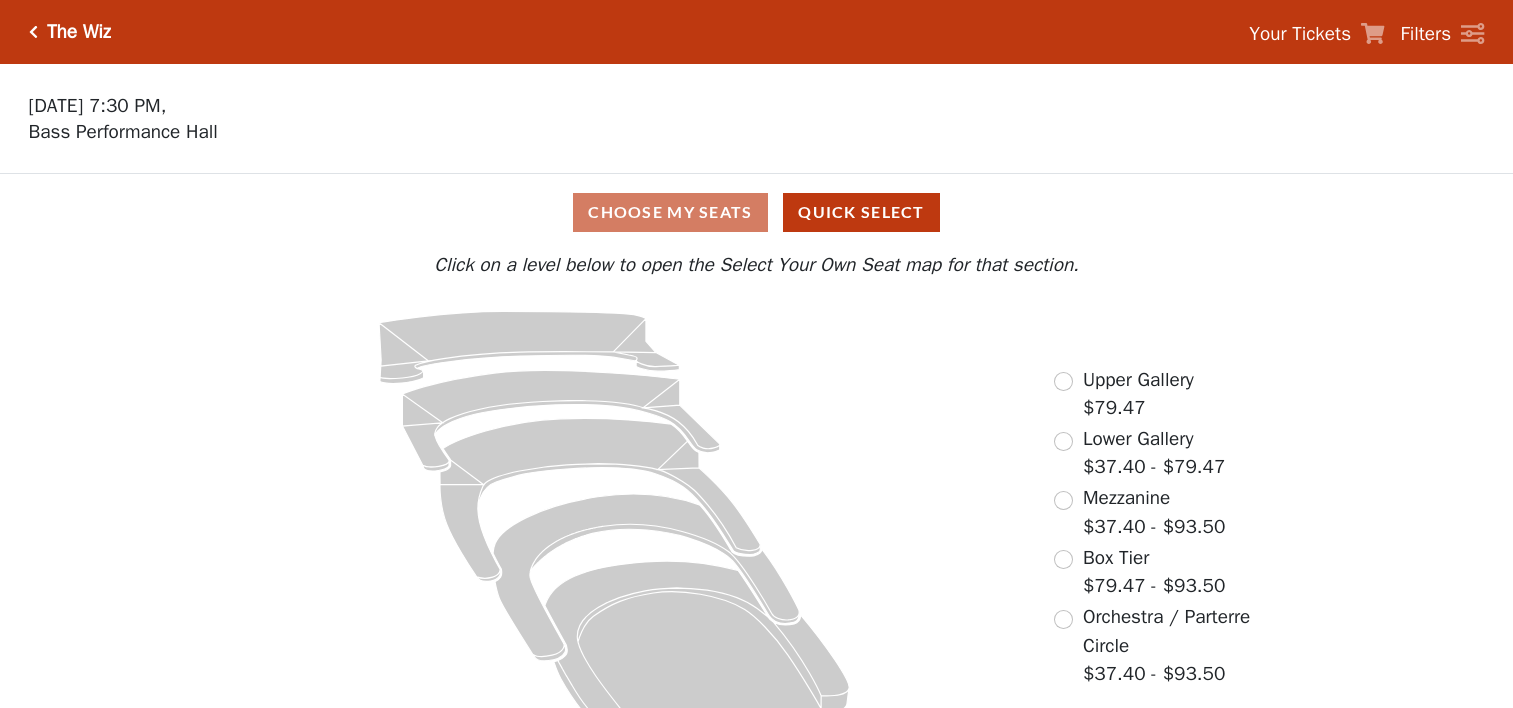 scroll, scrollTop: 0, scrollLeft: 0, axis: both 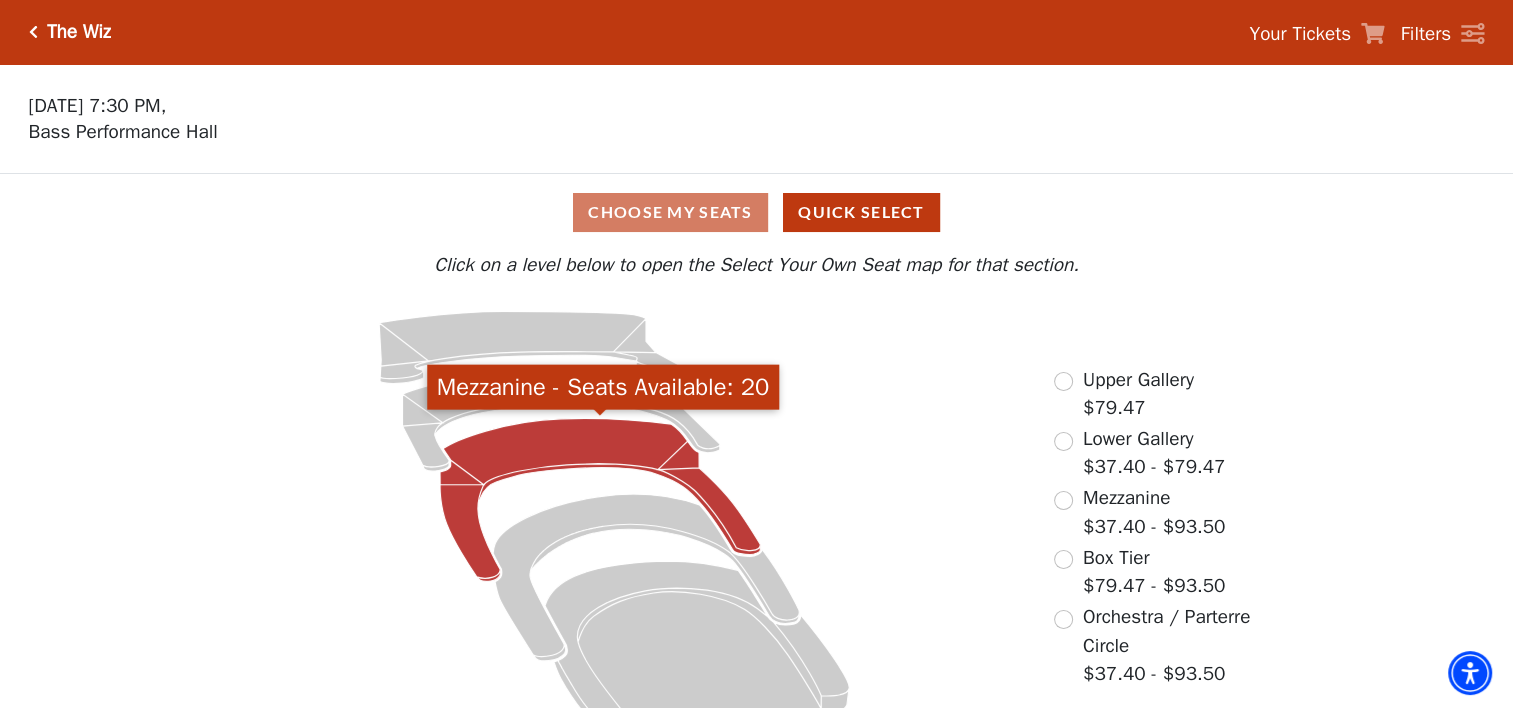 click 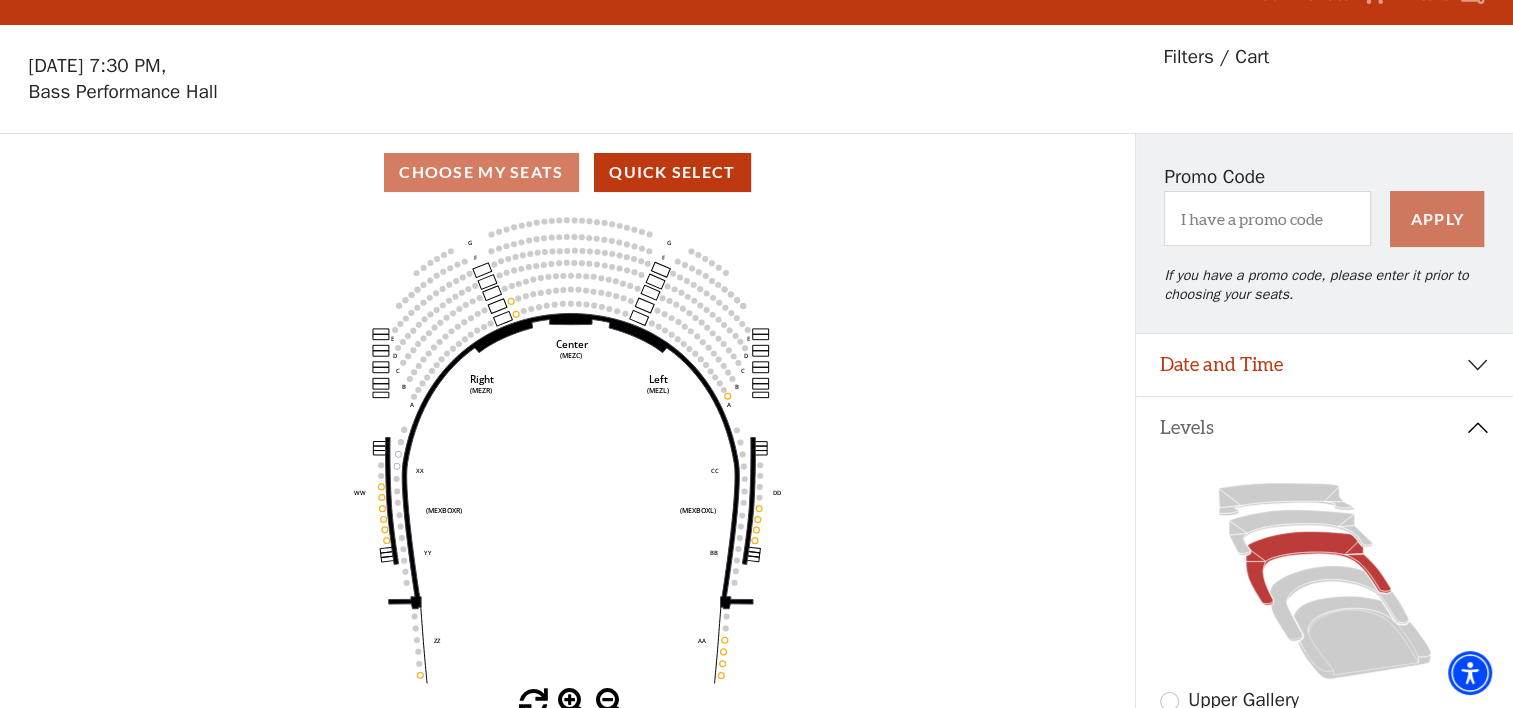 scroll, scrollTop: 92, scrollLeft: 0, axis: vertical 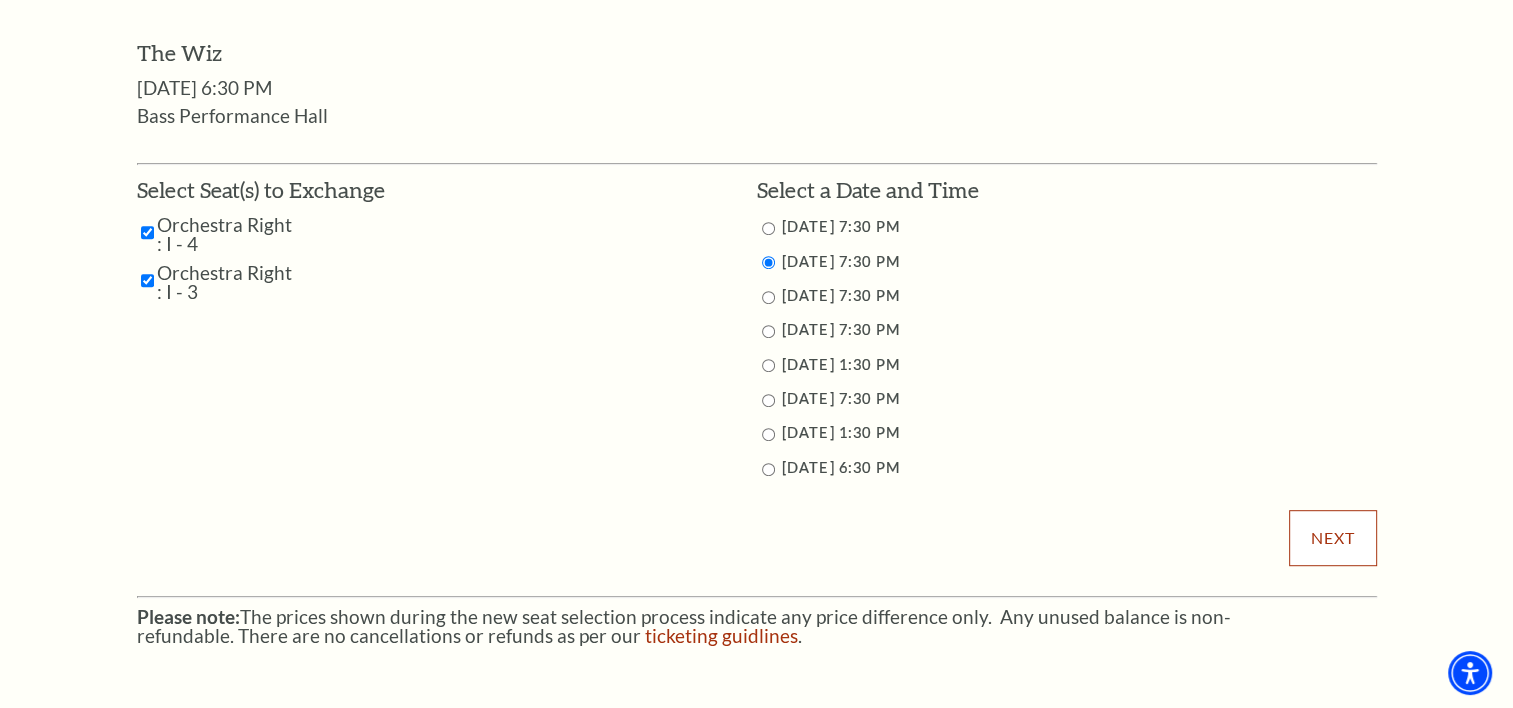 click on "Next" at bounding box center (1332, 538) 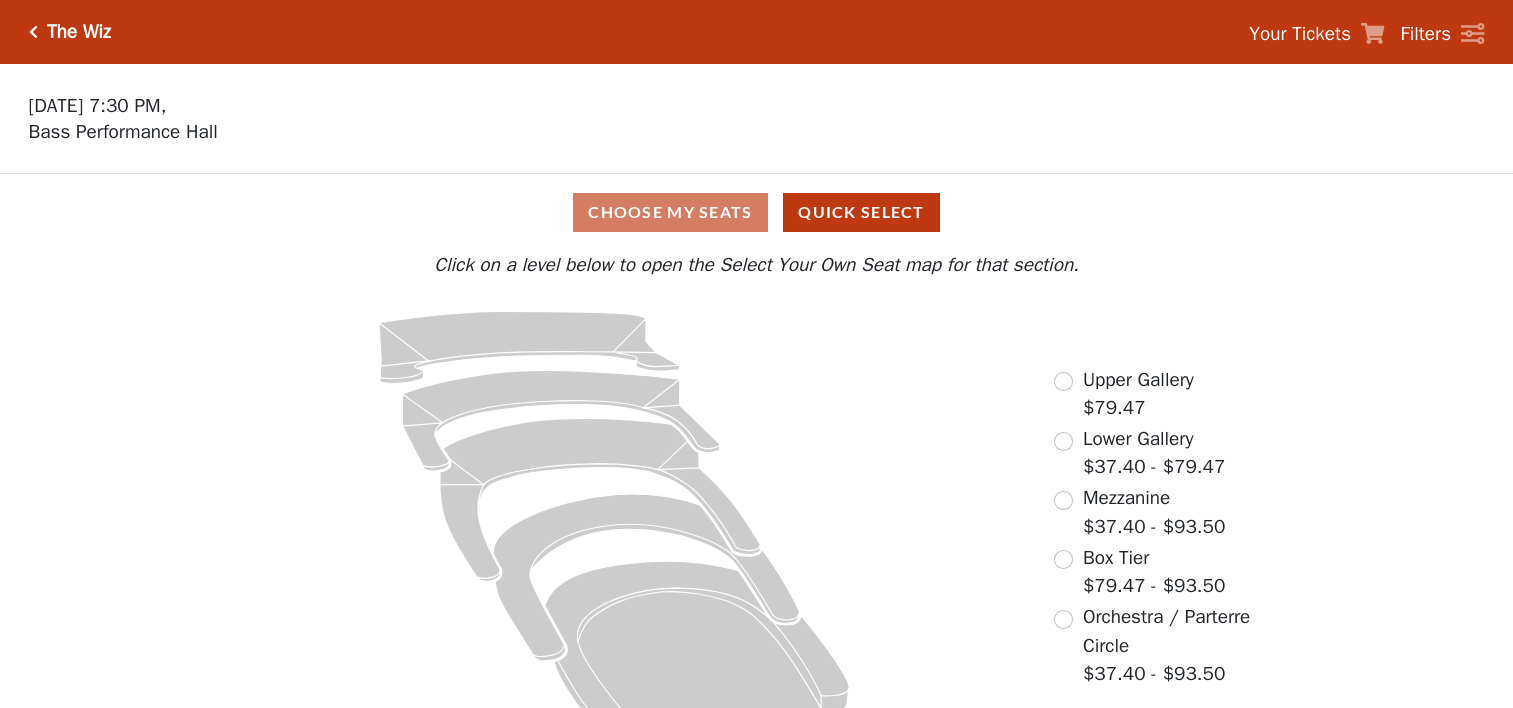 scroll, scrollTop: 0, scrollLeft: 0, axis: both 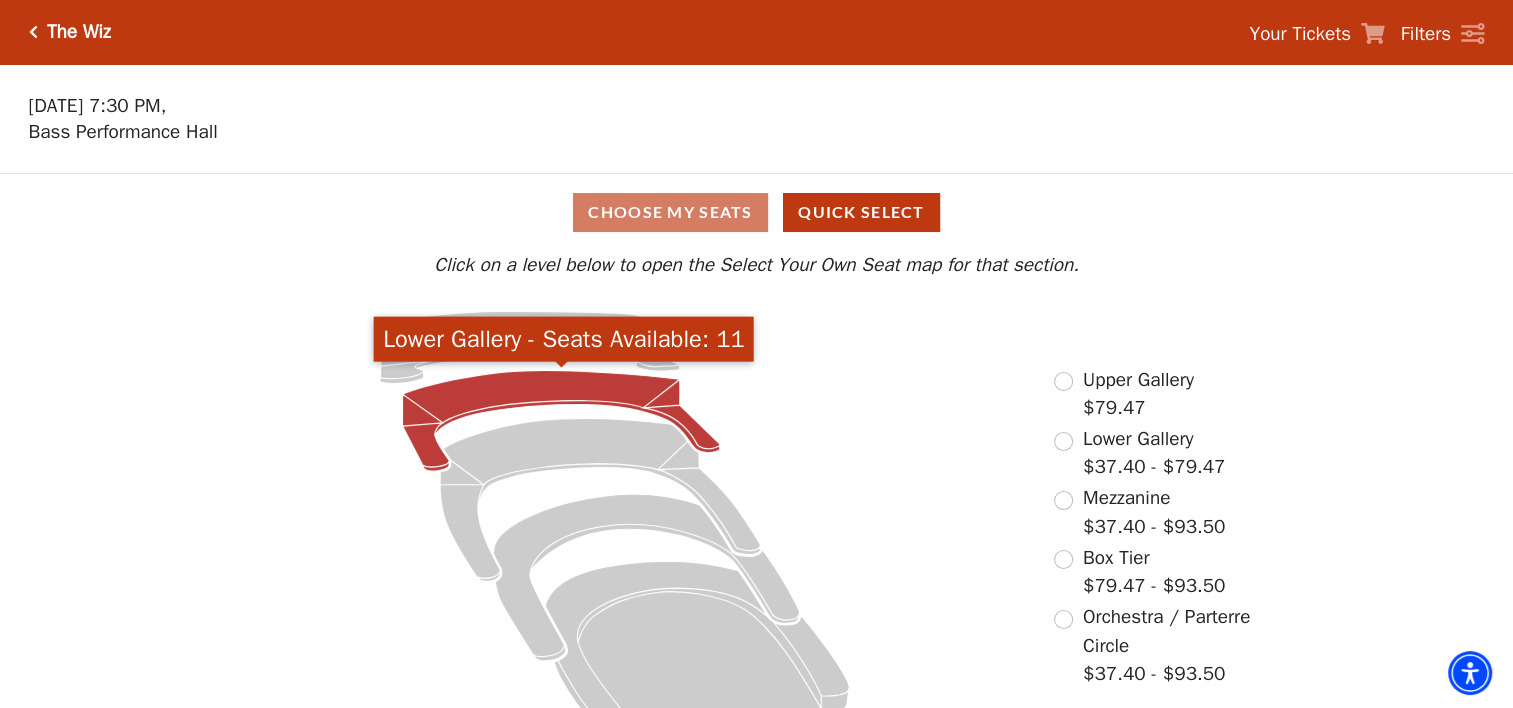 click 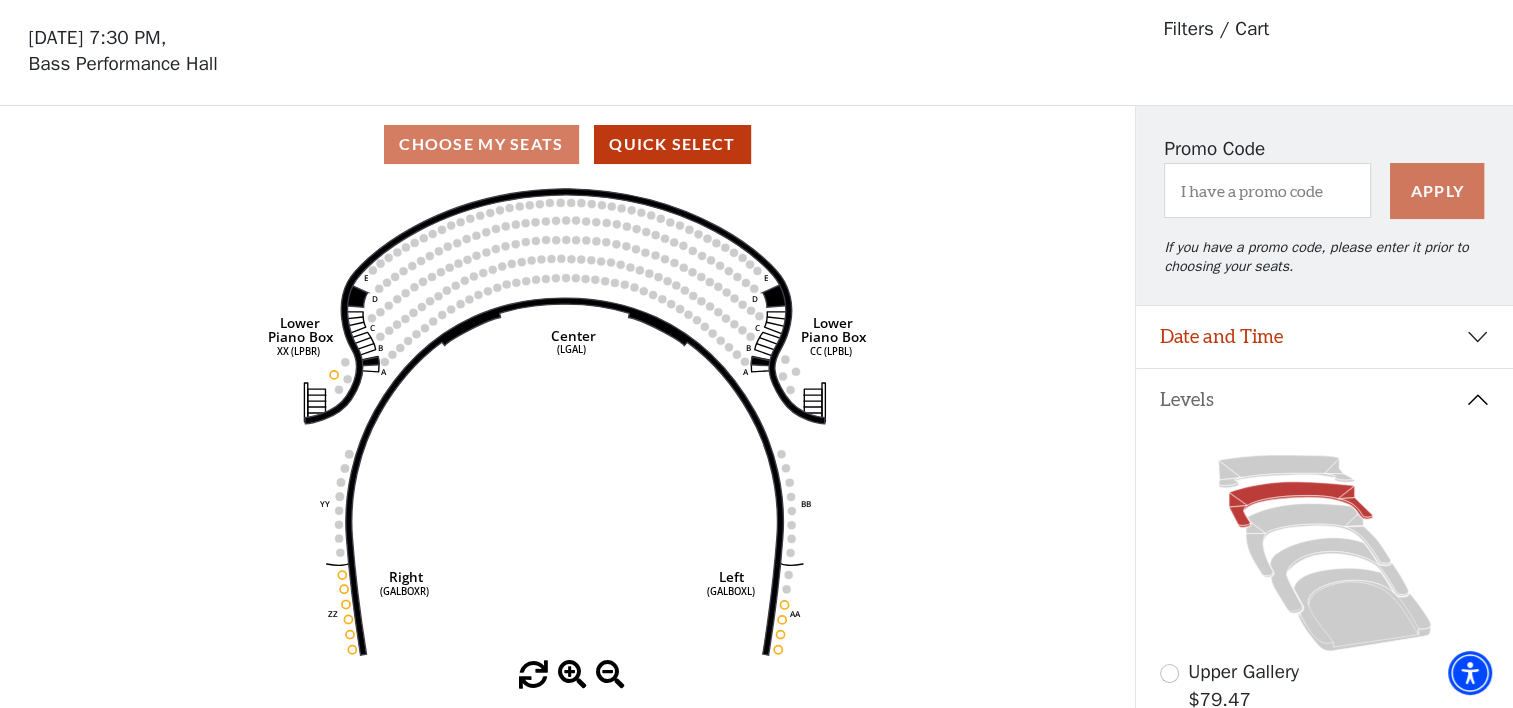 scroll, scrollTop: 92, scrollLeft: 0, axis: vertical 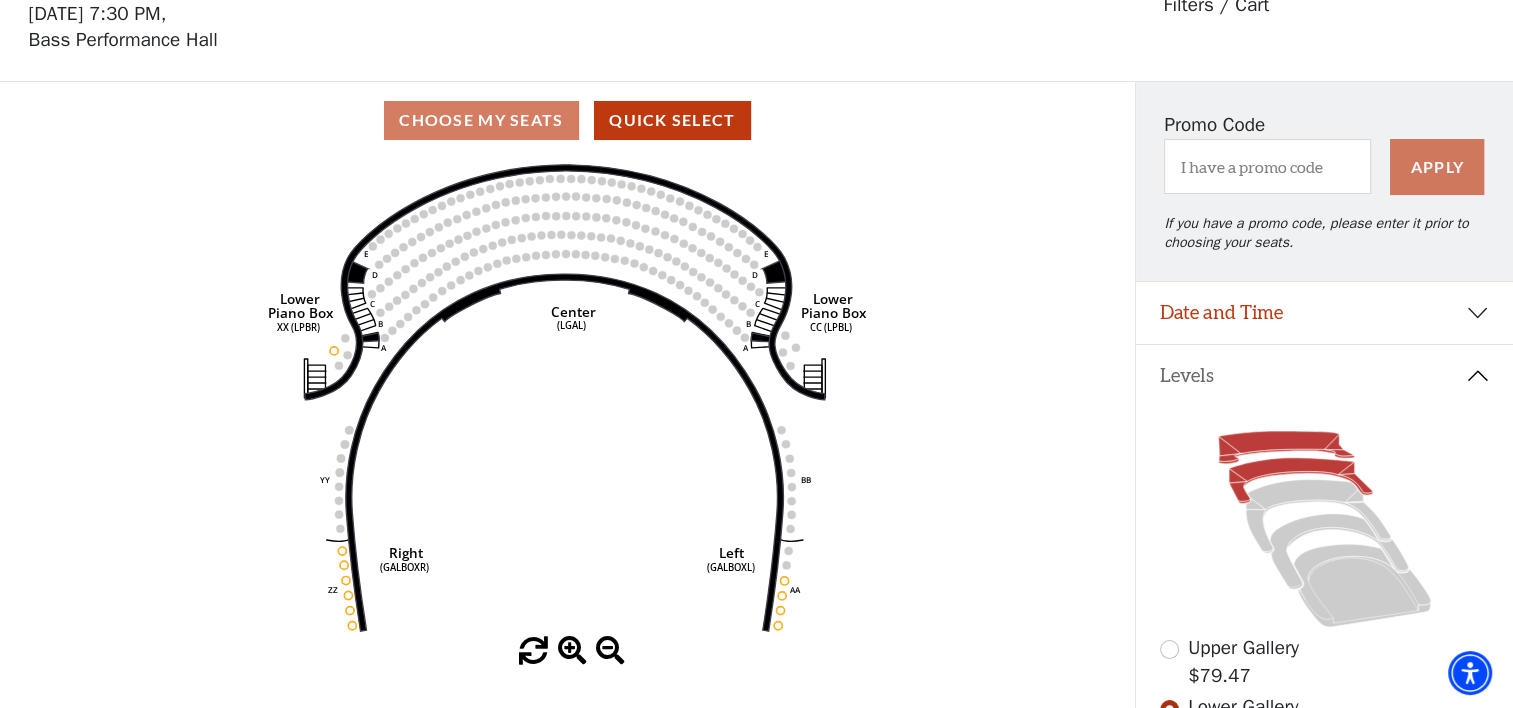 click 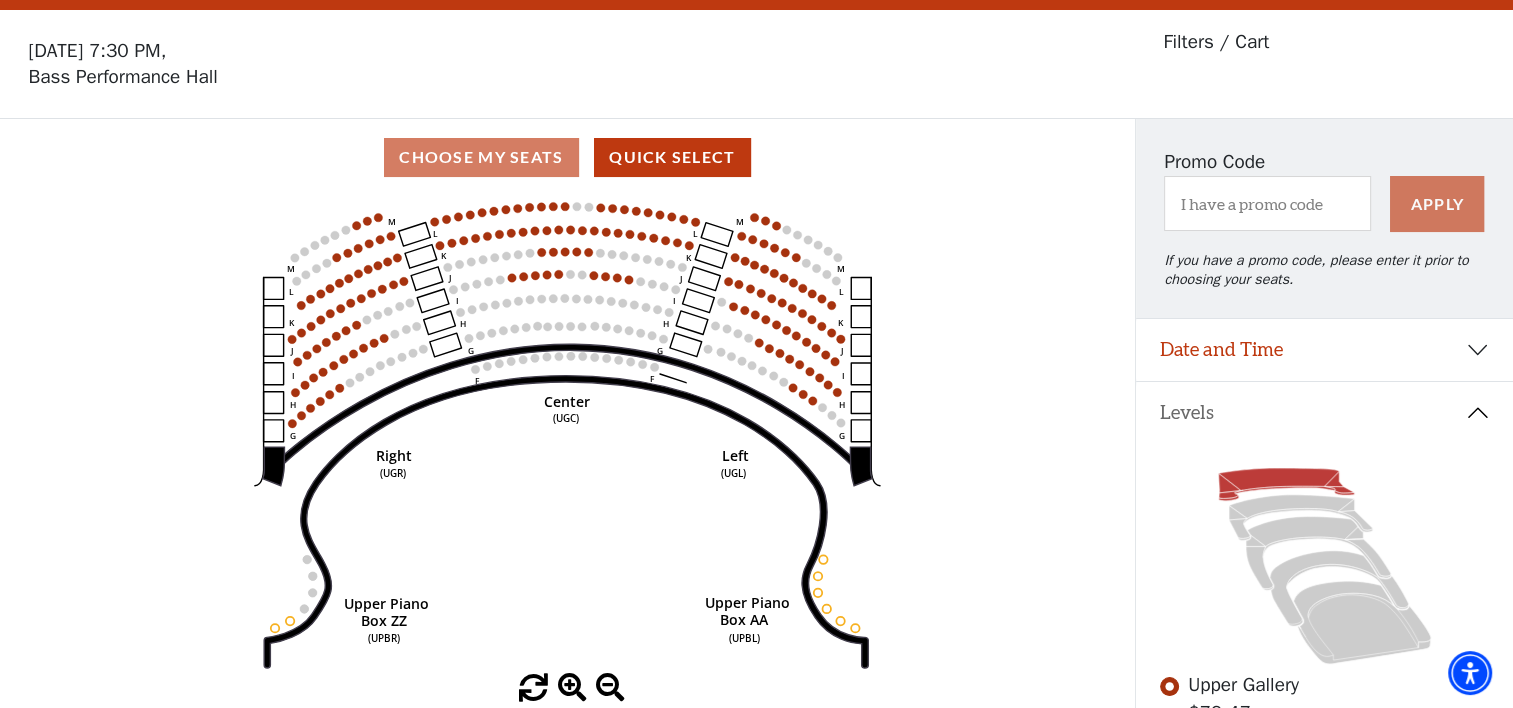 scroll, scrollTop: 92, scrollLeft: 0, axis: vertical 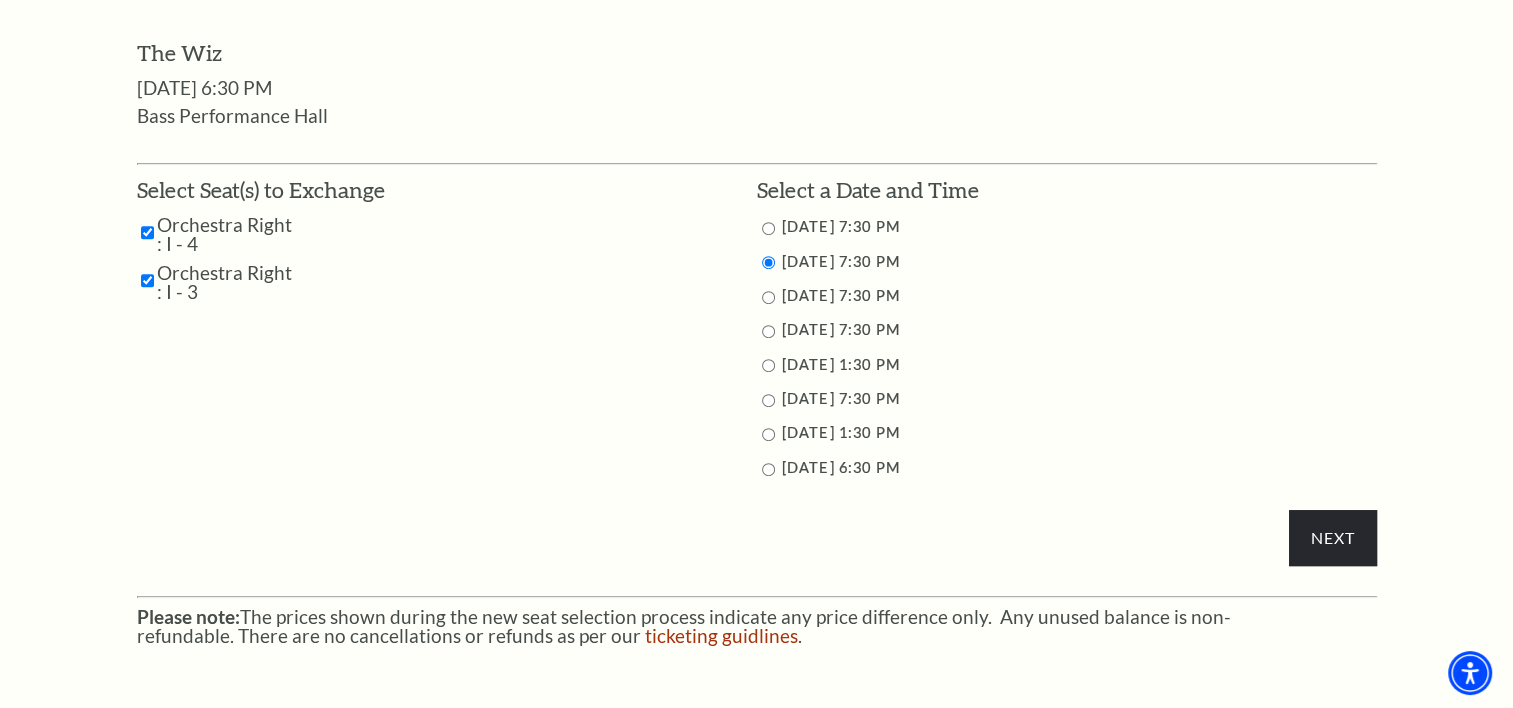 click at bounding box center [768, 297] 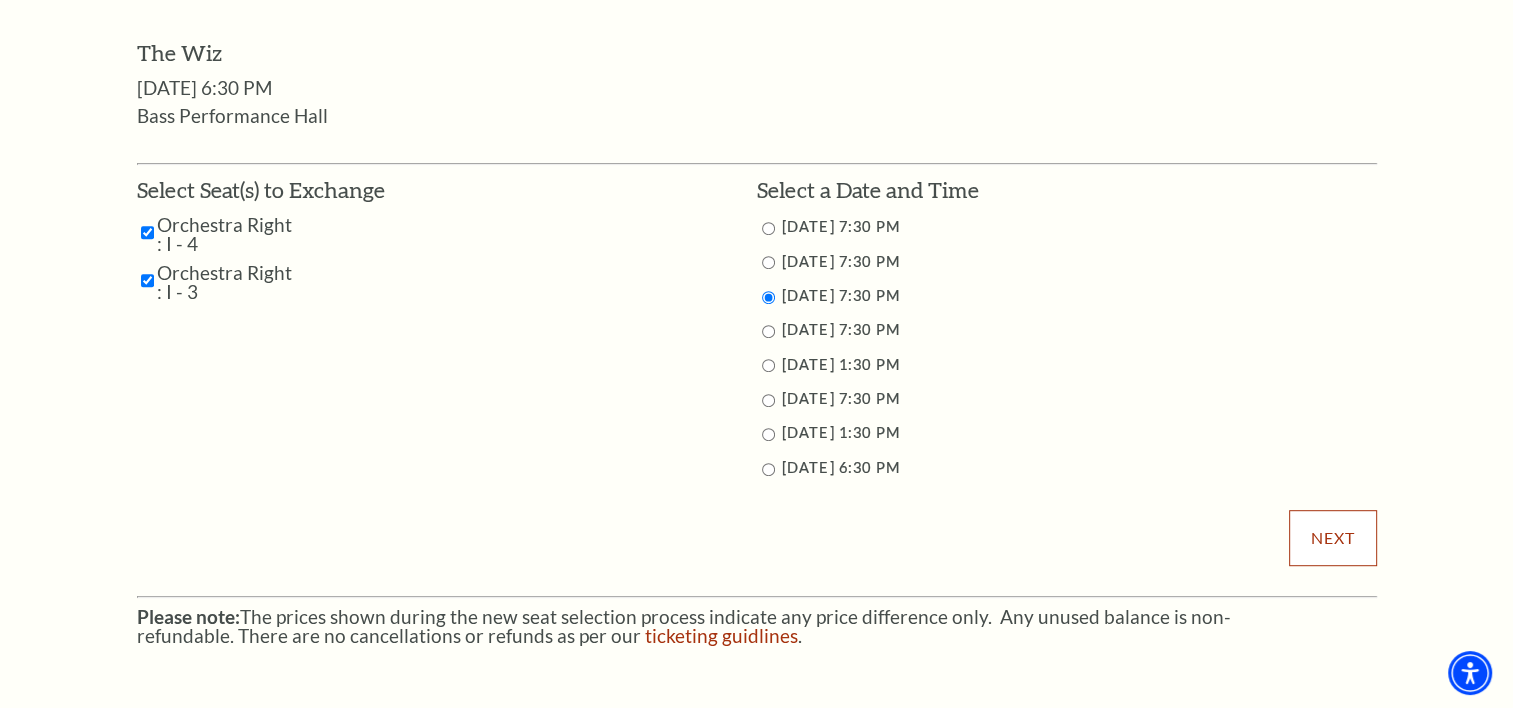 click on "Next" at bounding box center [1332, 538] 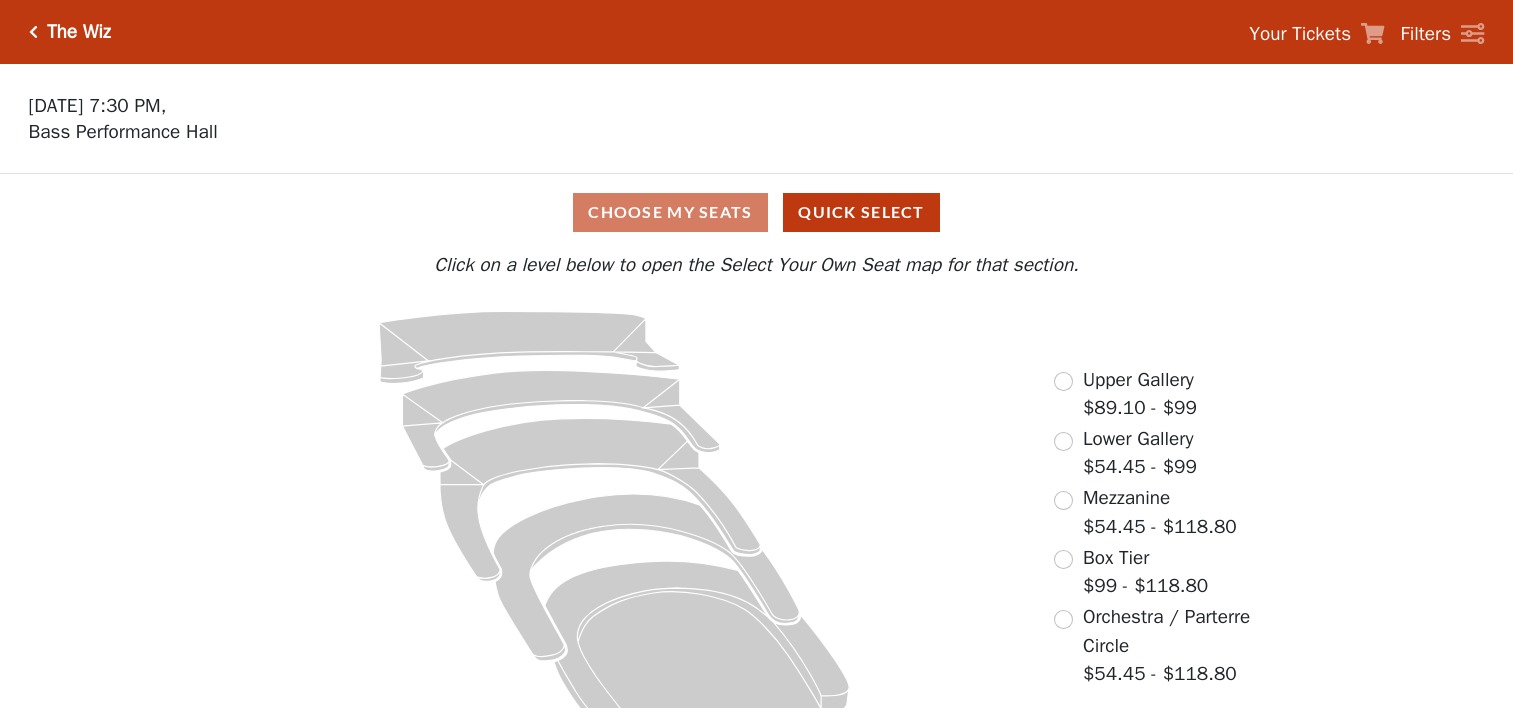 scroll, scrollTop: 0, scrollLeft: 0, axis: both 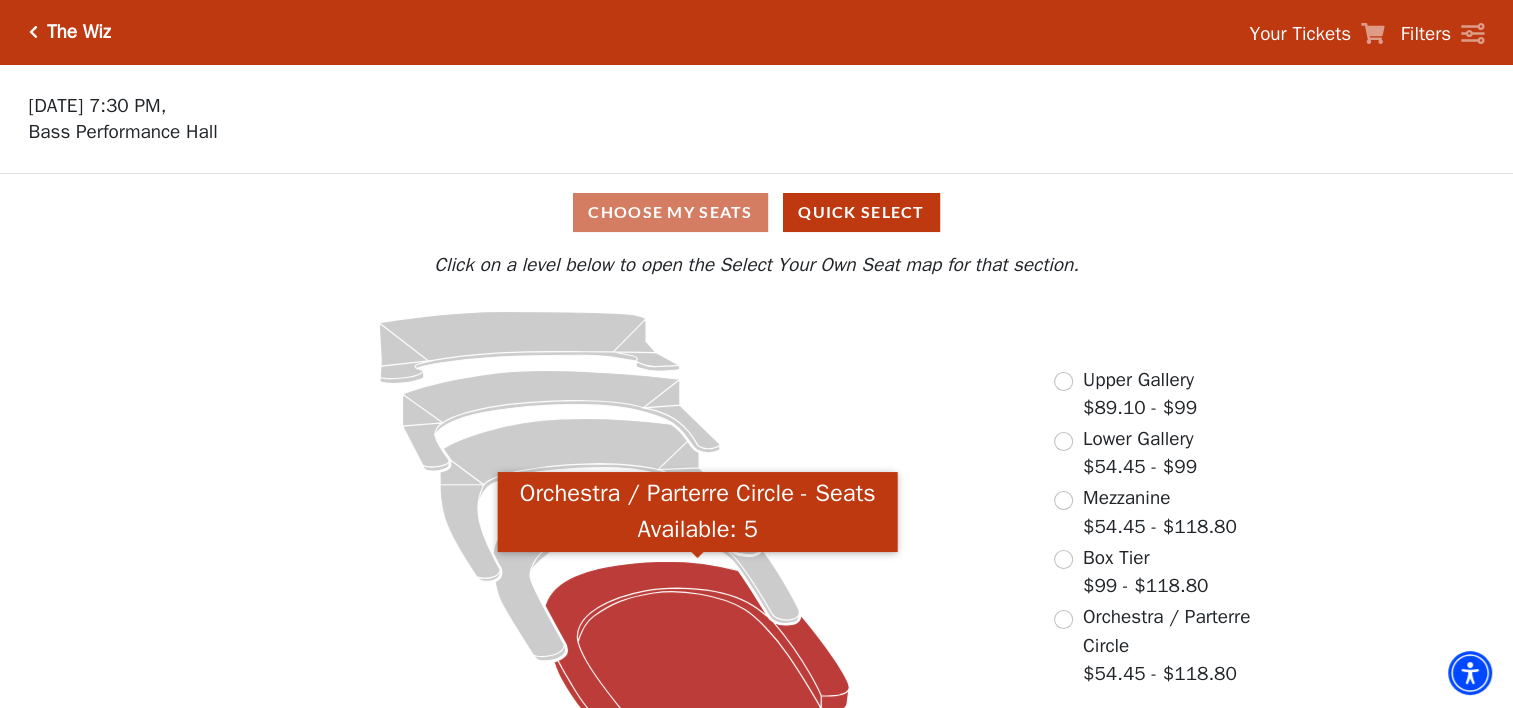 click 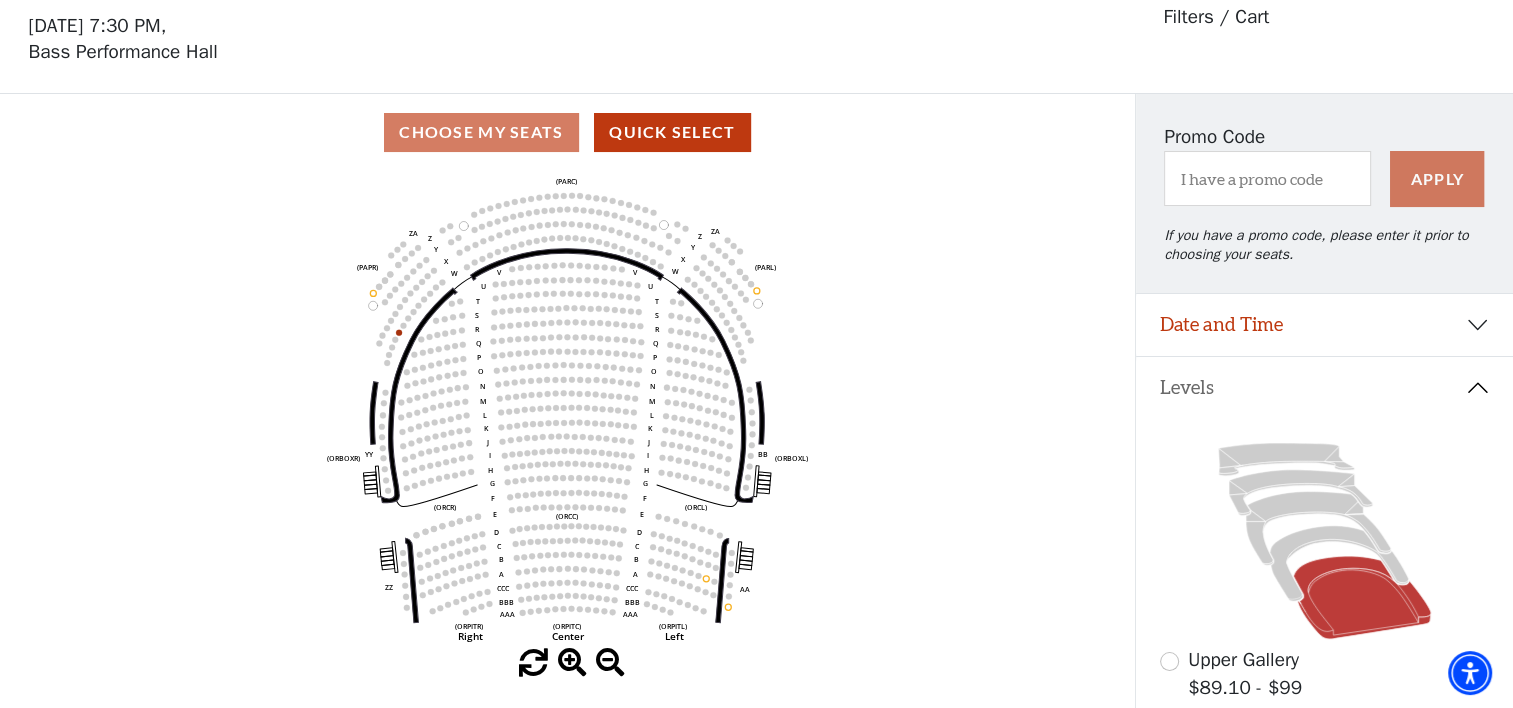 scroll, scrollTop: 92, scrollLeft: 0, axis: vertical 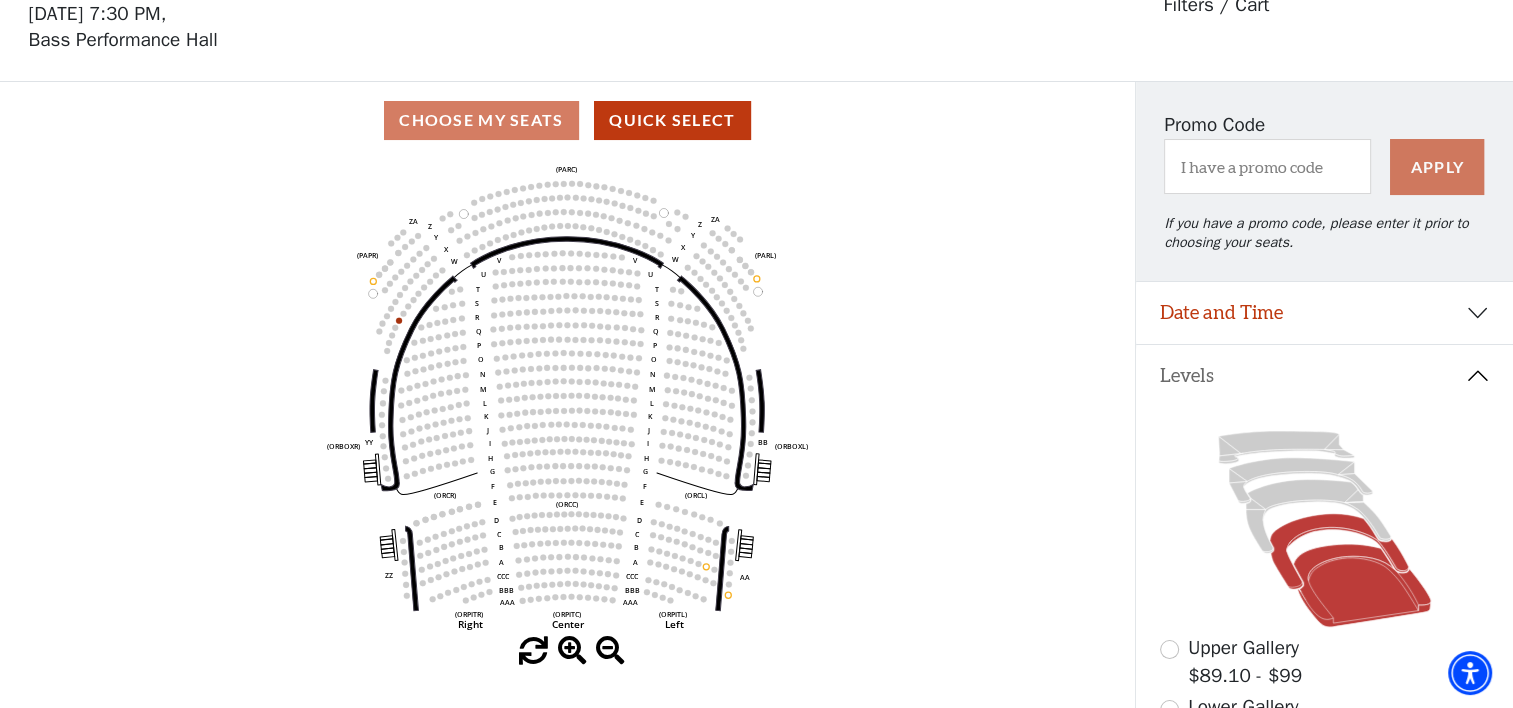 click 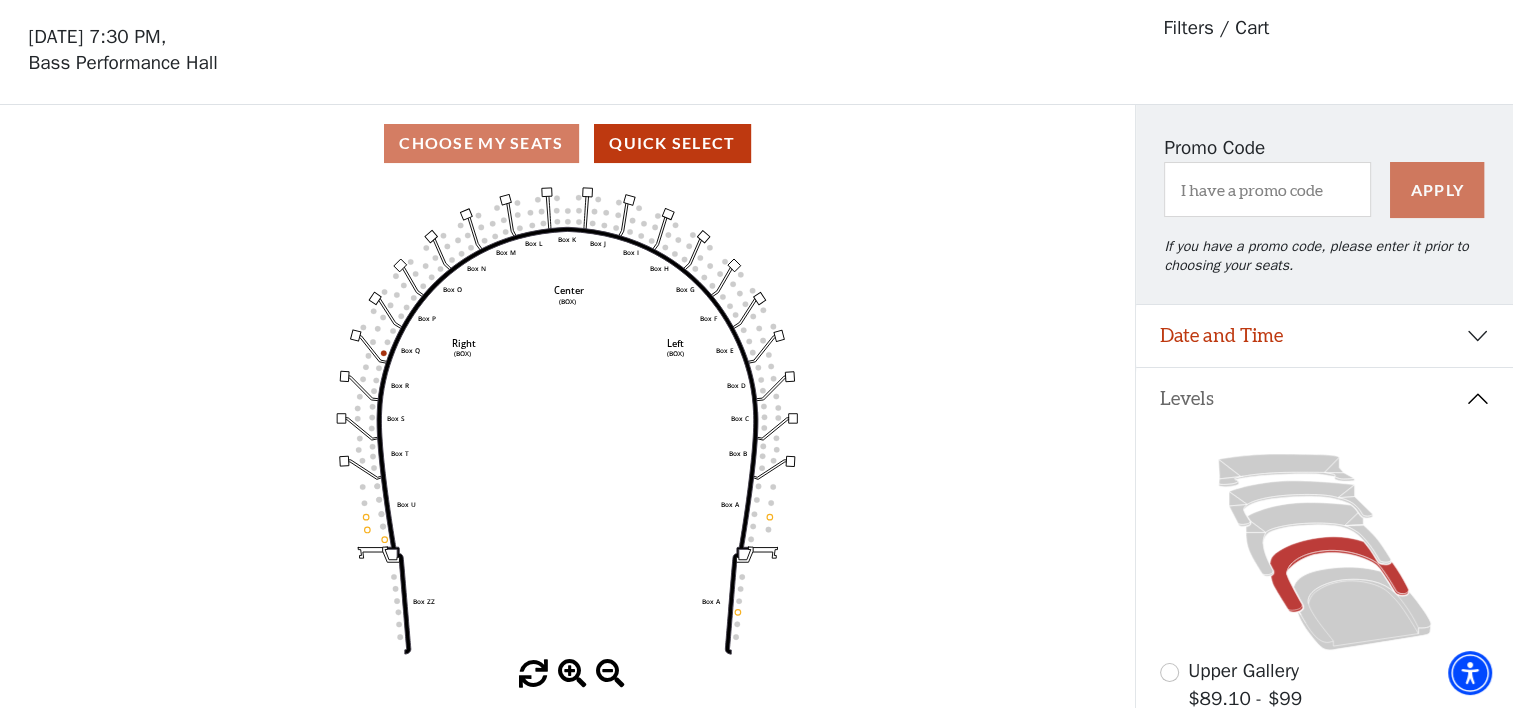 scroll, scrollTop: 92, scrollLeft: 0, axis: vertical 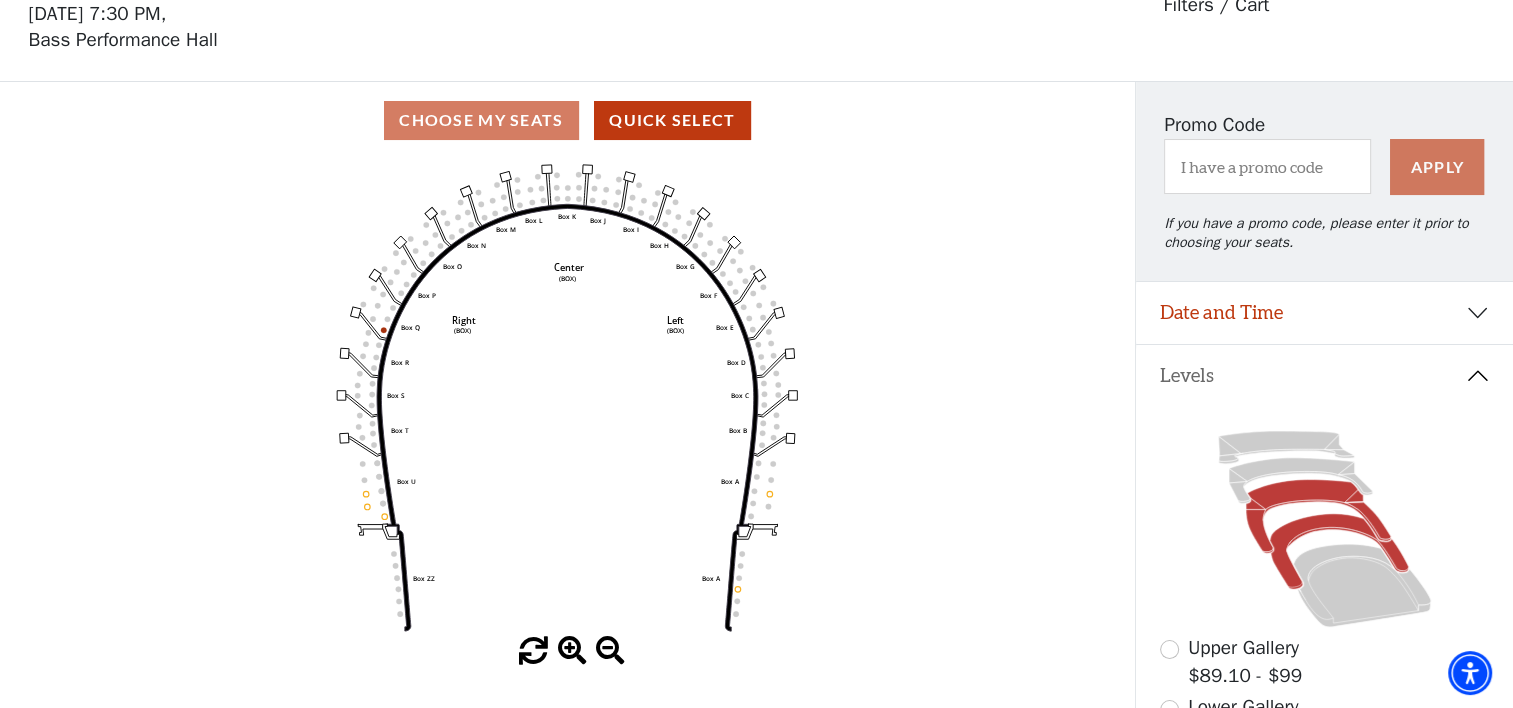 click 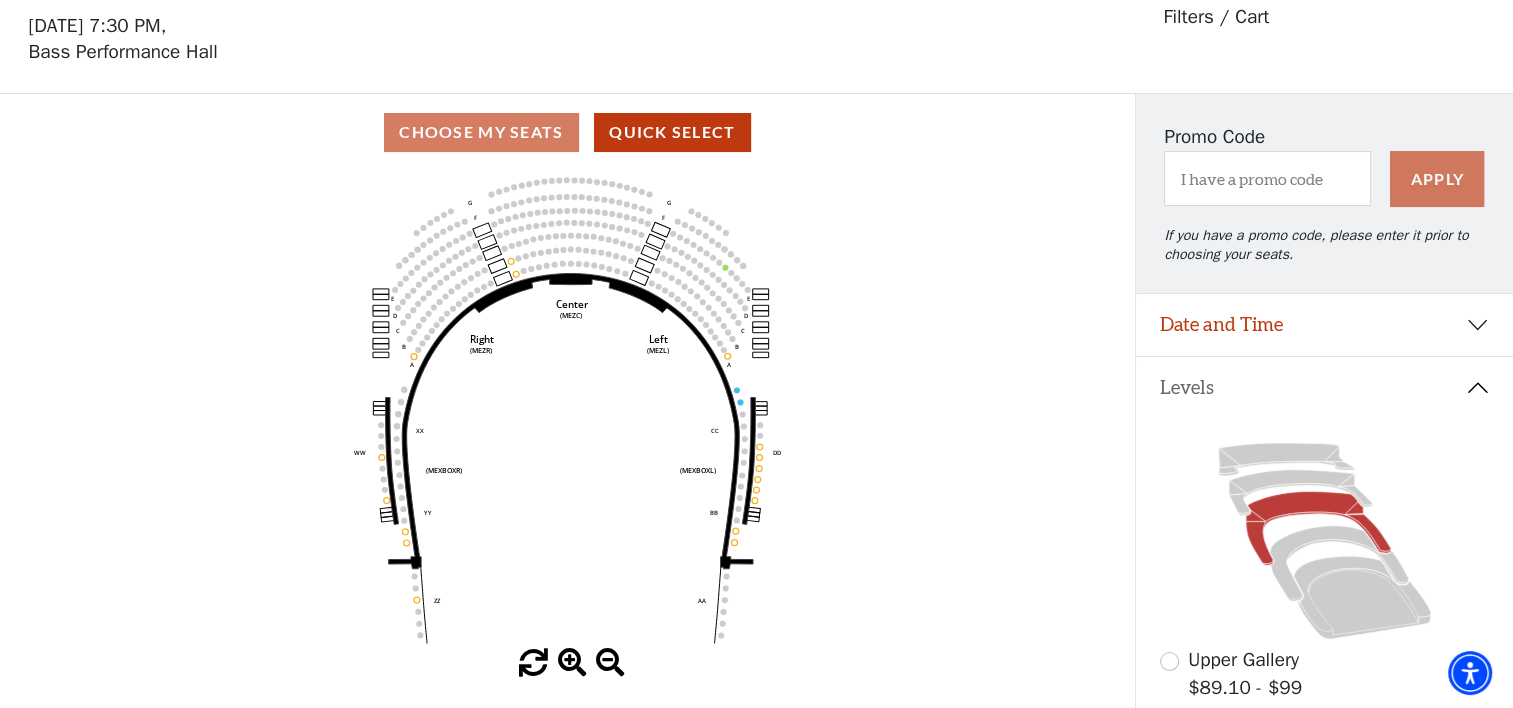 scroll, scrollTop: 92, scrollLeft: 0, axis: vertical 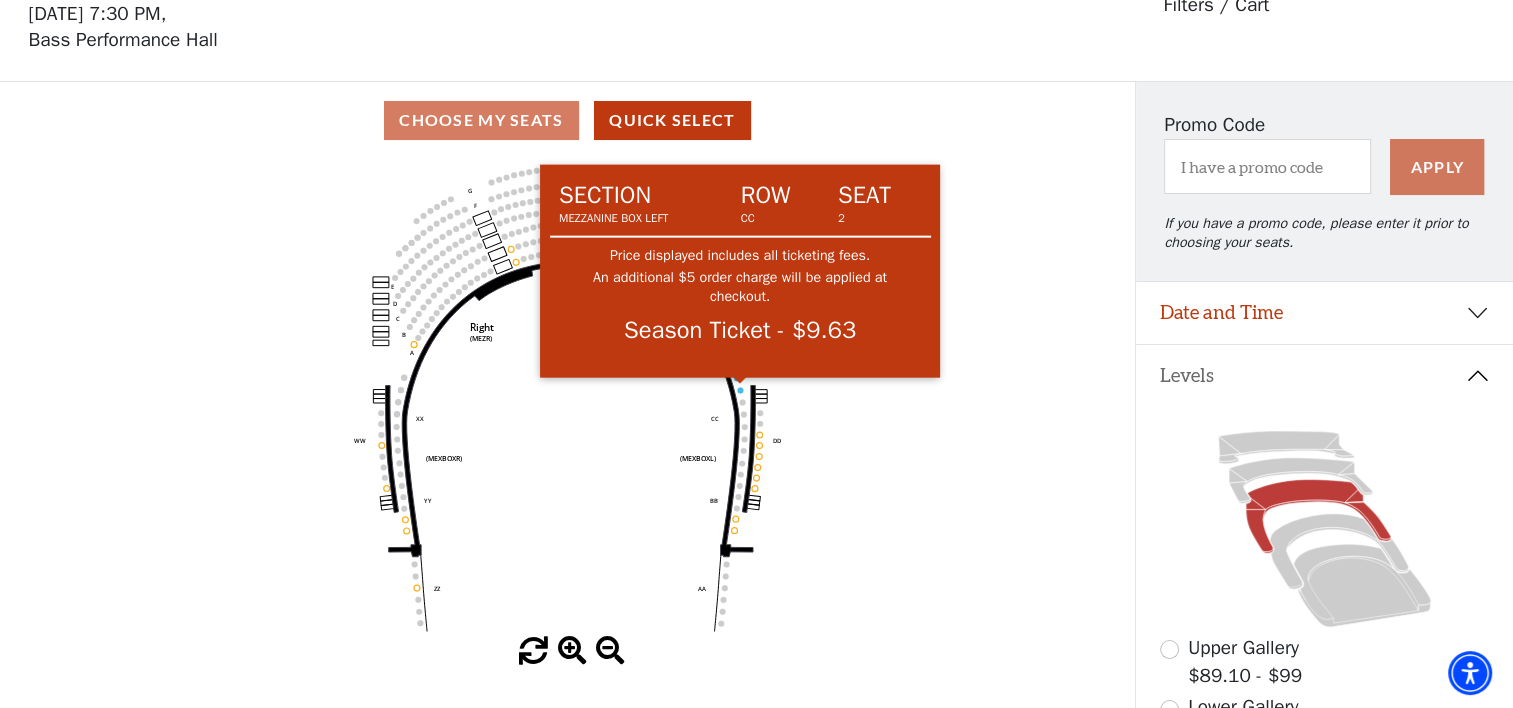click 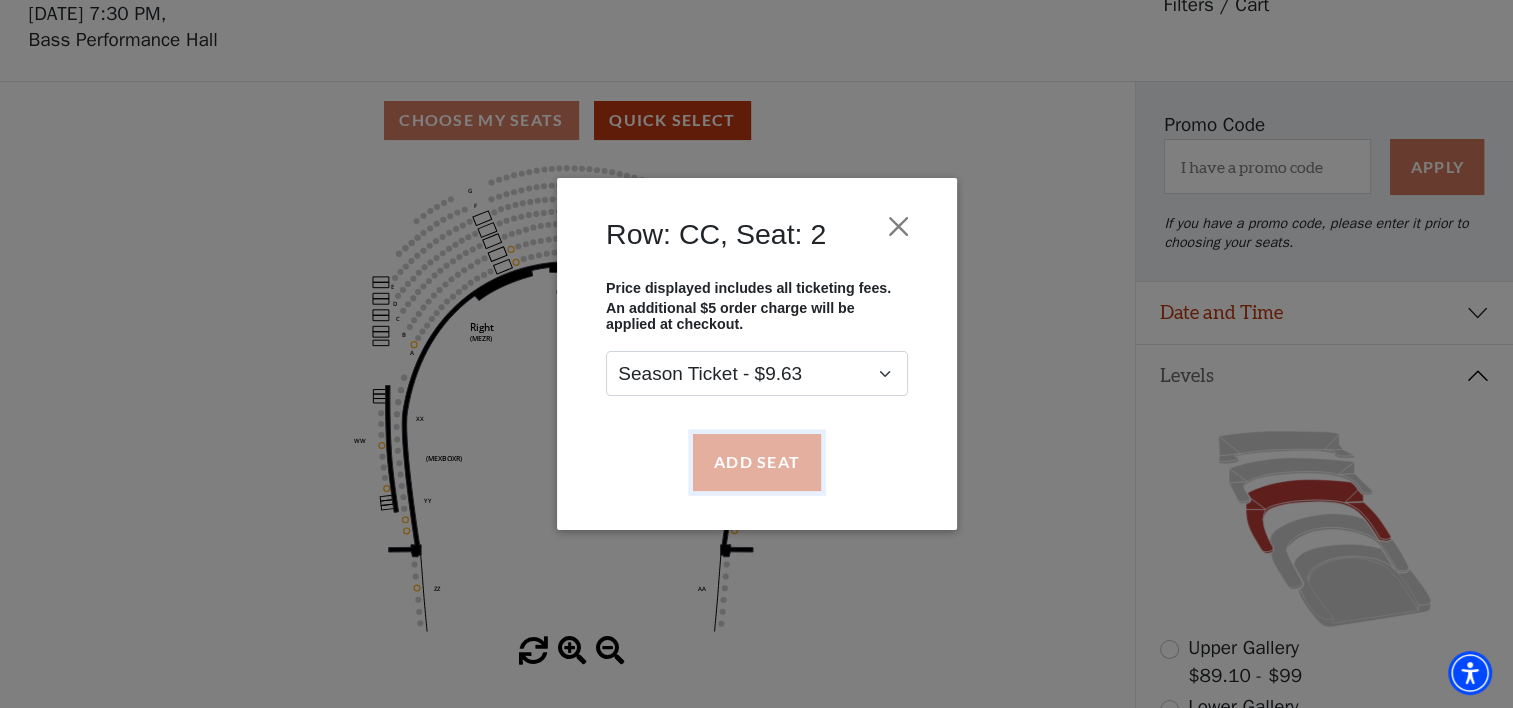 click on "Add Seat" at bounding box center (756, 462) 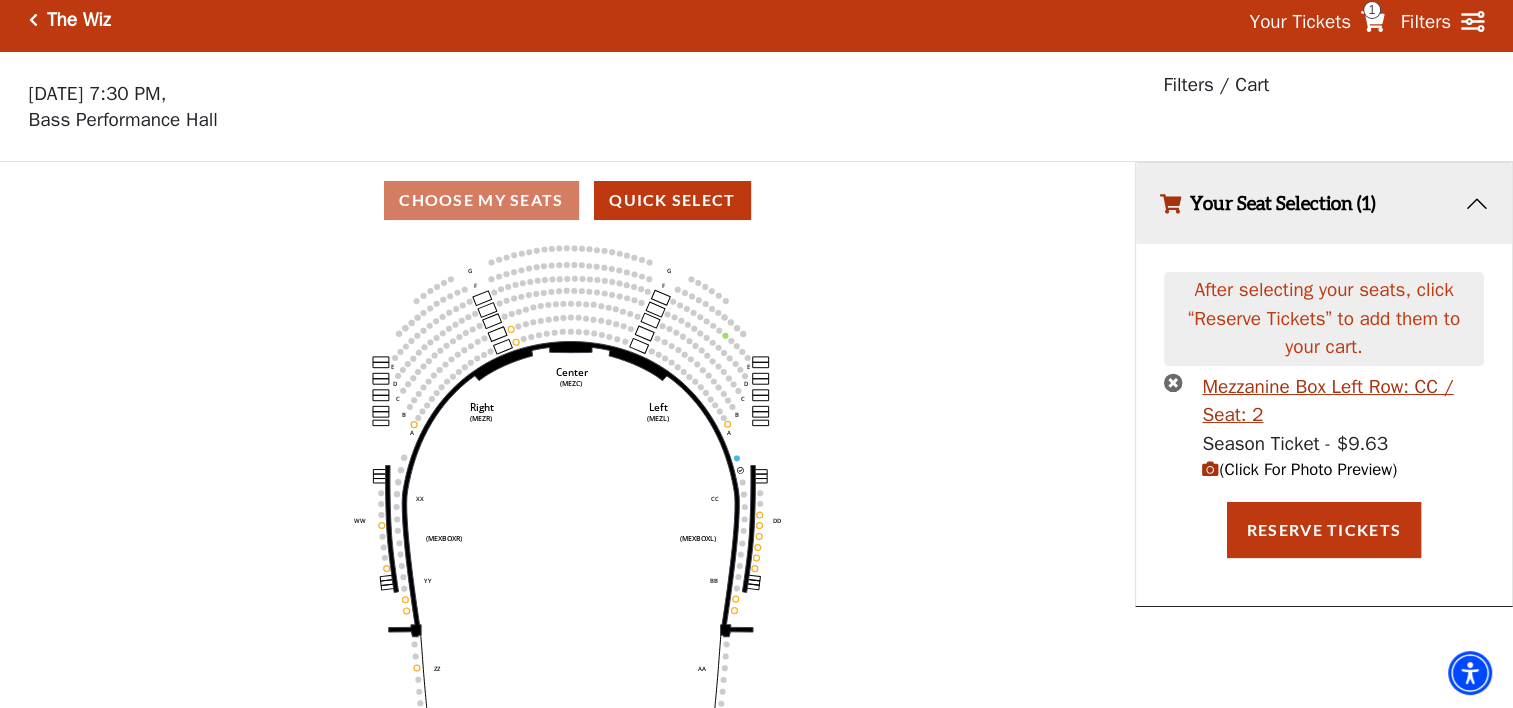 scroll, scrollTop: 0, scrollLeft: 0, axis: both 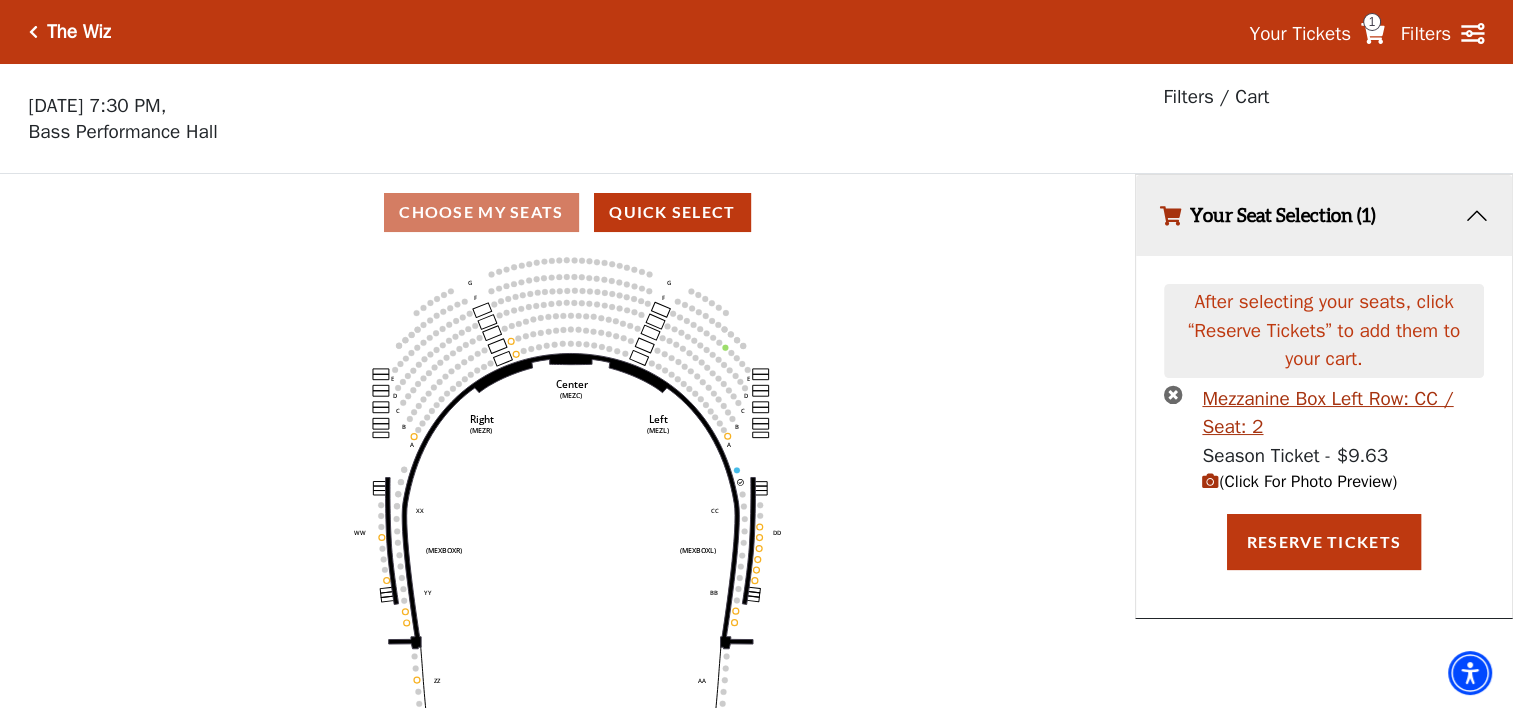 click on "Center   (MEZC)   Right   (MEZR)   Left   (MEZL)   (MEXBOXR)   (MEXBOXL)   XX   WW   CC   DD   YY   BB   ZZ   AA   G   F   E   D   G   F   C   B   A   E   D   C   B   A" 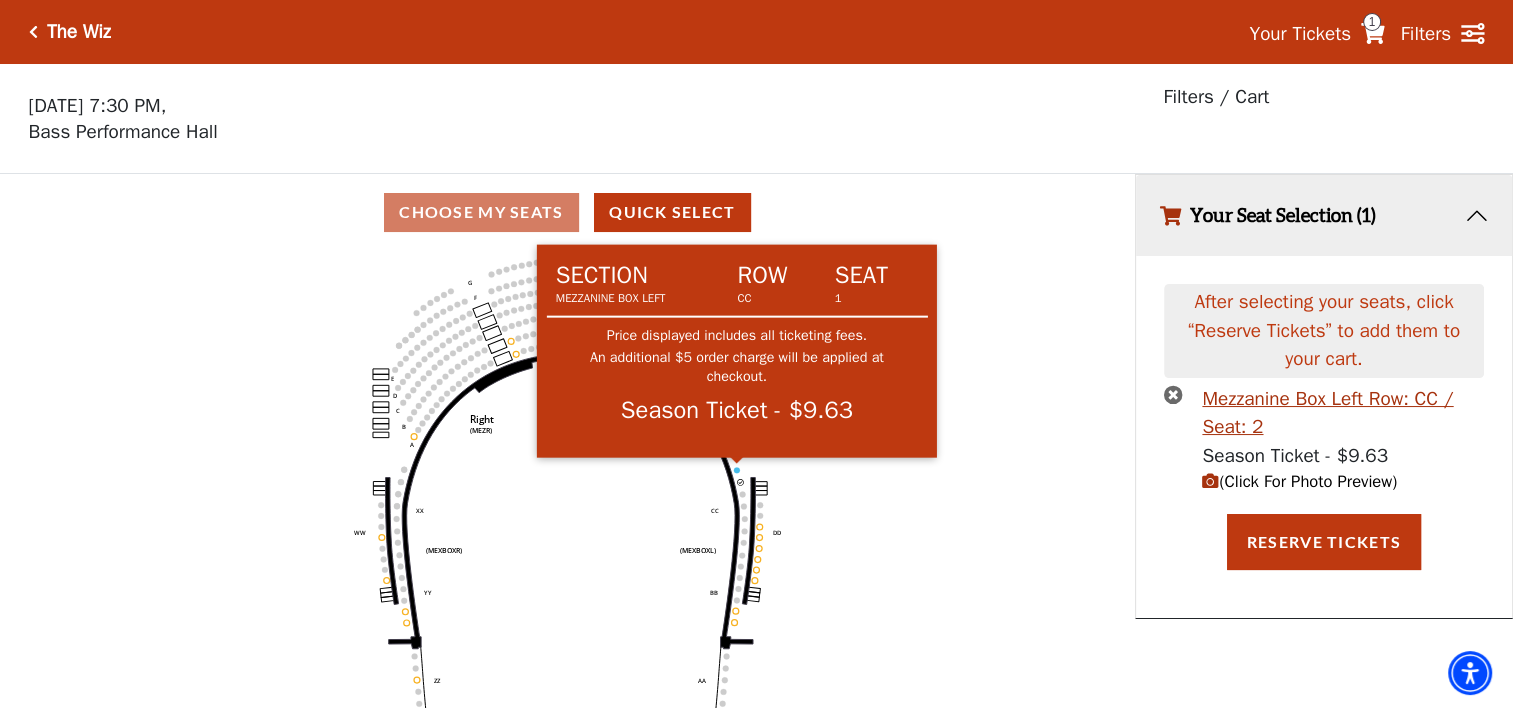 click 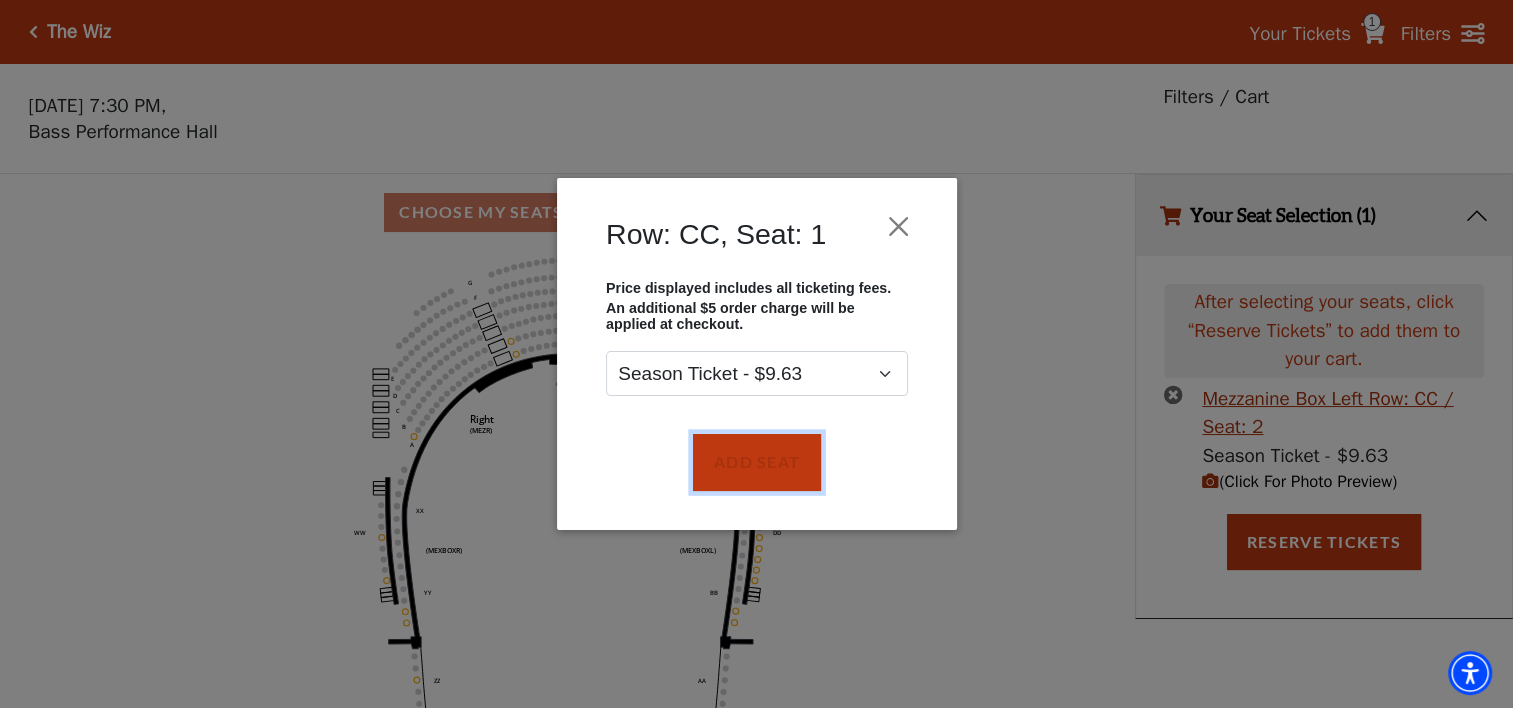 click on "Add Seat" at bounding box center [756, 462] 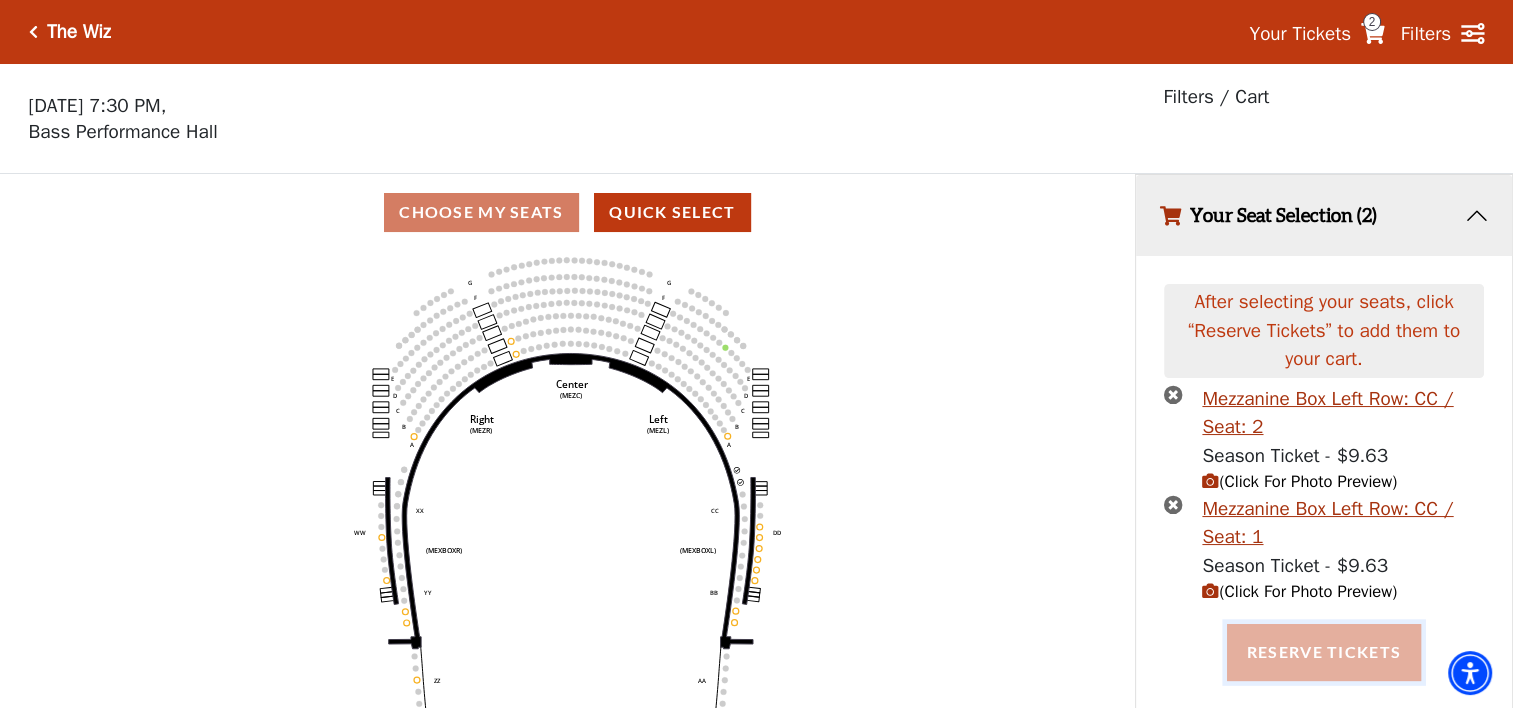 click on "Reserve Tickets" at bounding box center (1324, 652) 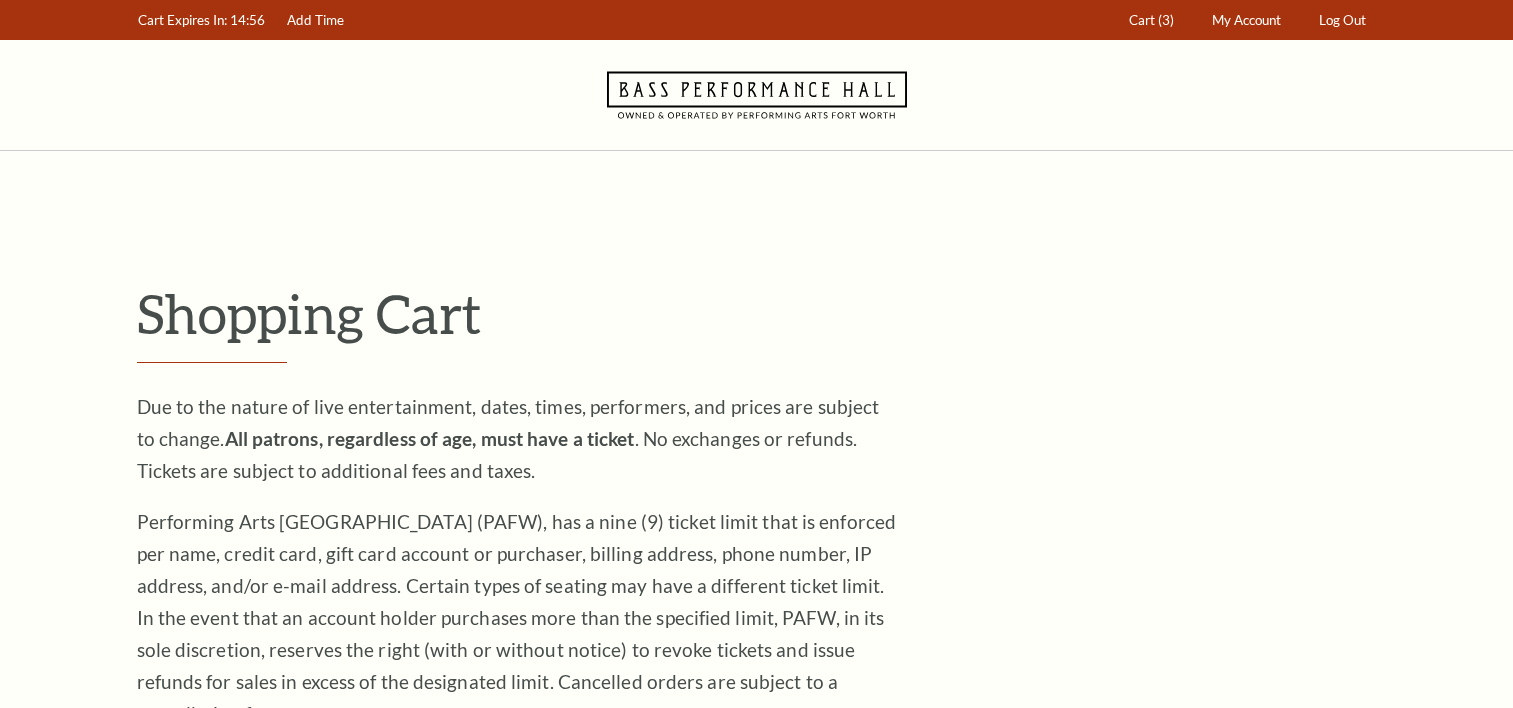 scroll, scrollTop: 0, scrollLeft: 0, axis: both 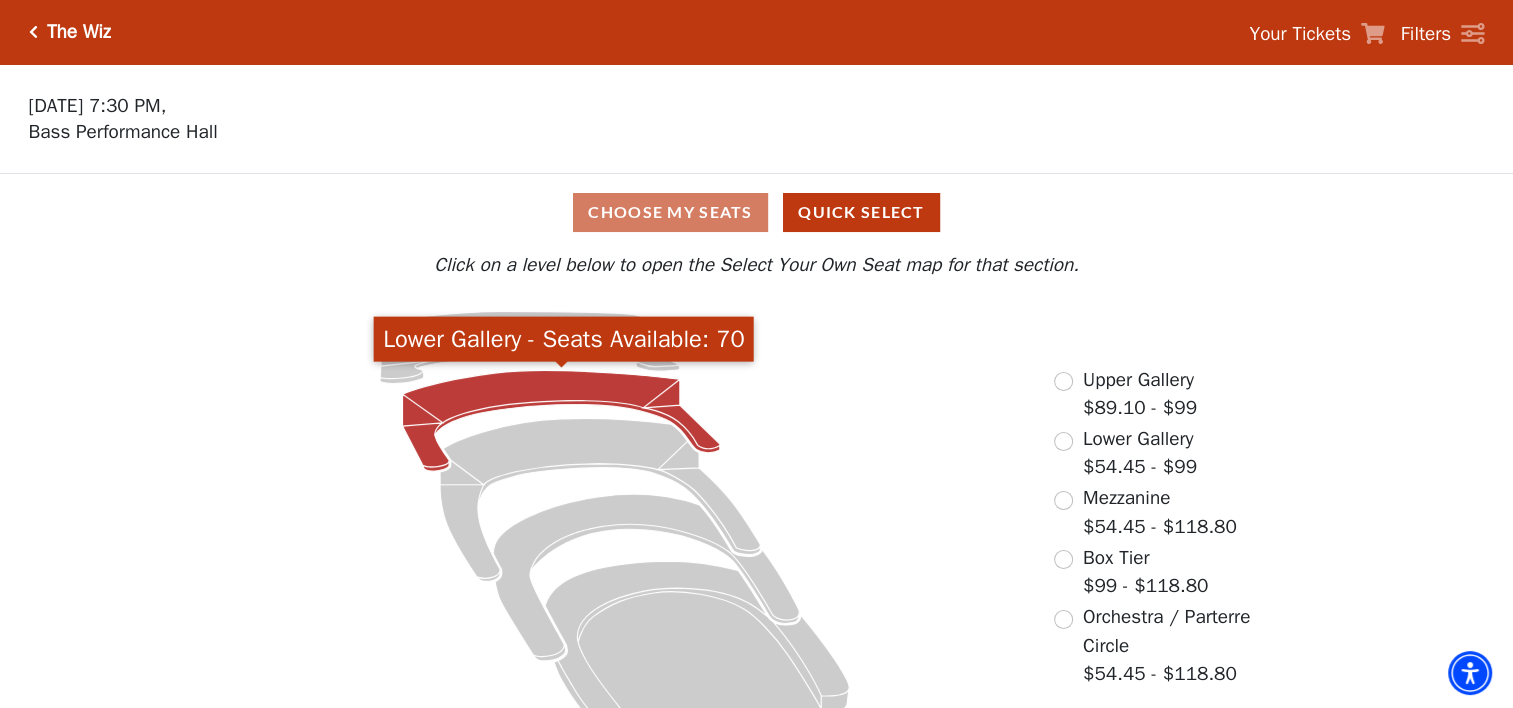 click 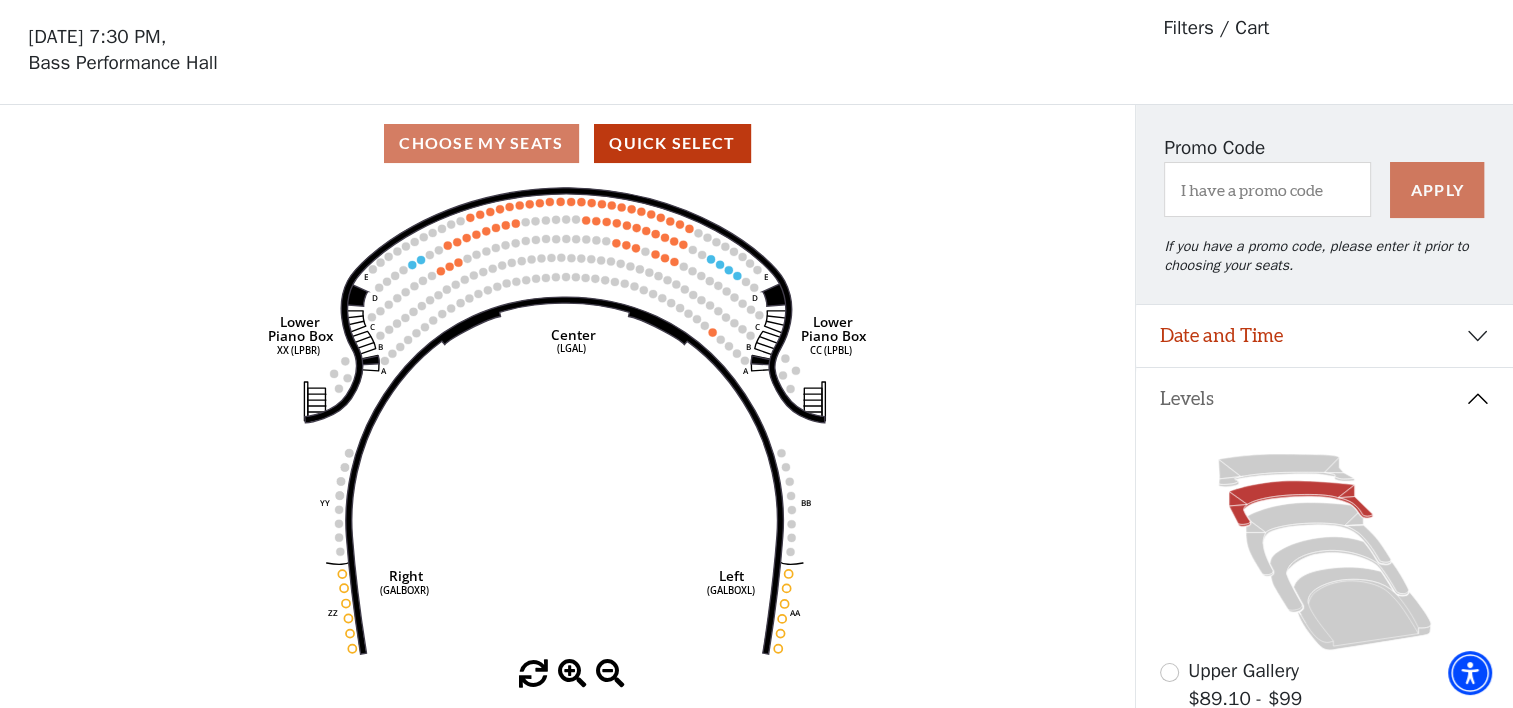 scroll, scrollTop: 92, scrollLeft: 0, axis: vertical 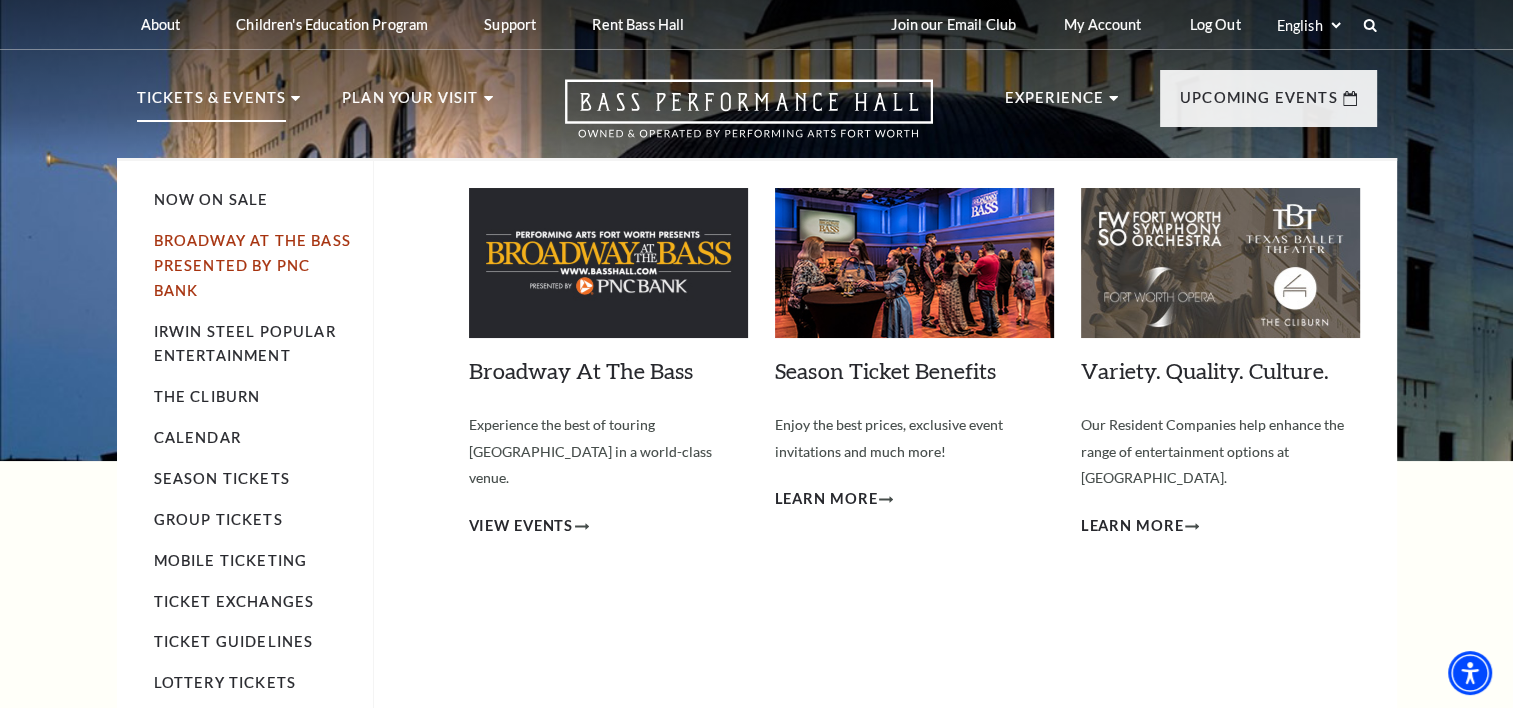 click on "Broadway At The Bass presented by PNC Bank" at bounding box center (252, 265) 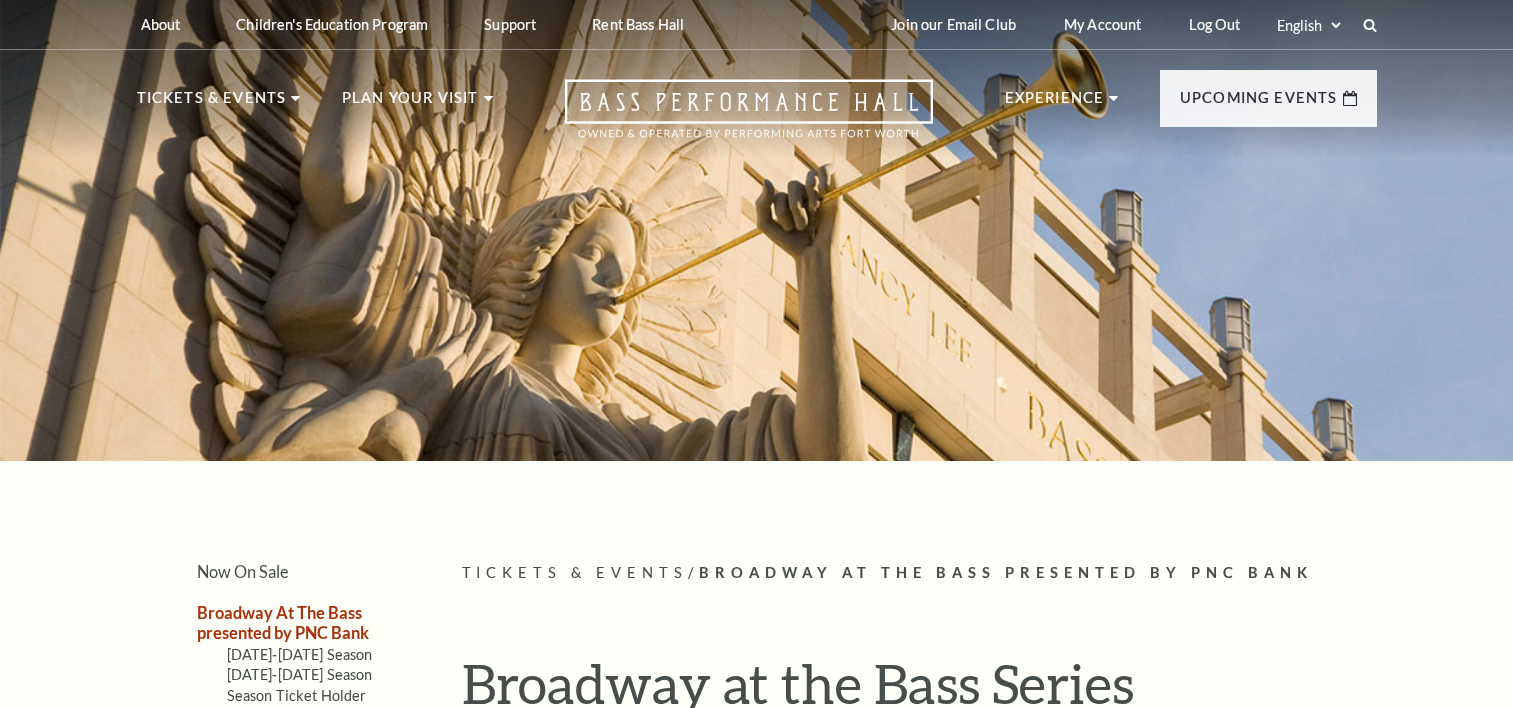 scroll, scrollTop: 0, scrollLeft: 0, axis: both 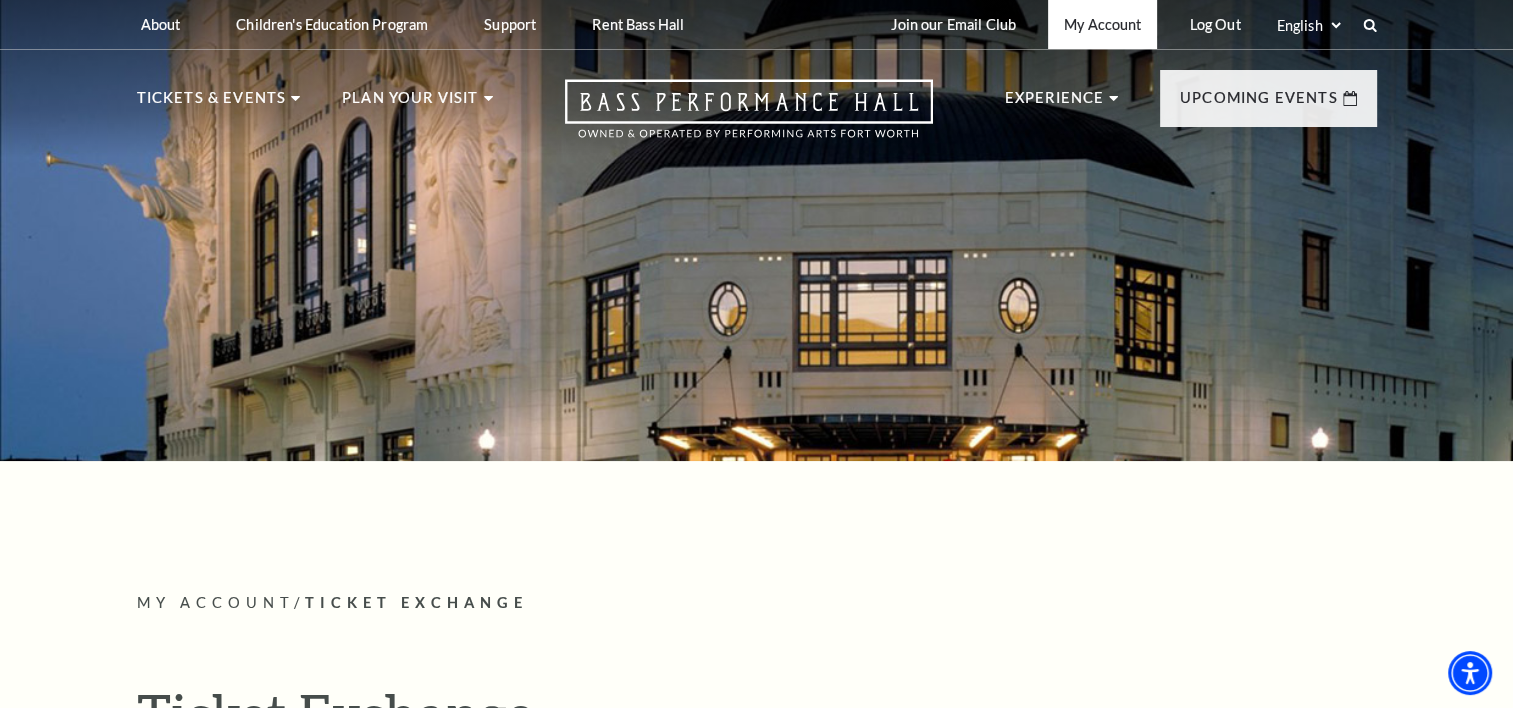 click on "My Account" at bounding box center [1102, 24] 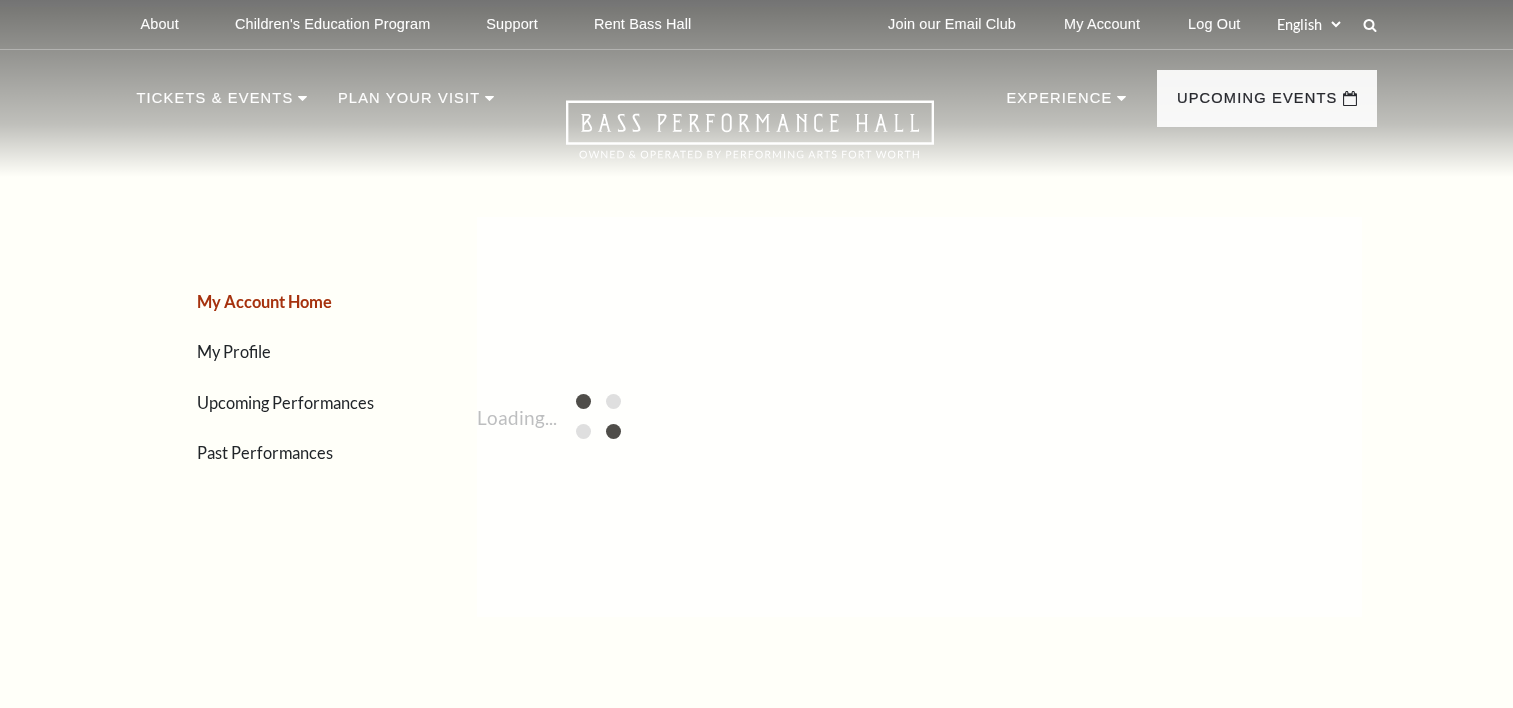 scroll, scrollTop: 0, scrollLeft: 0, axis: both 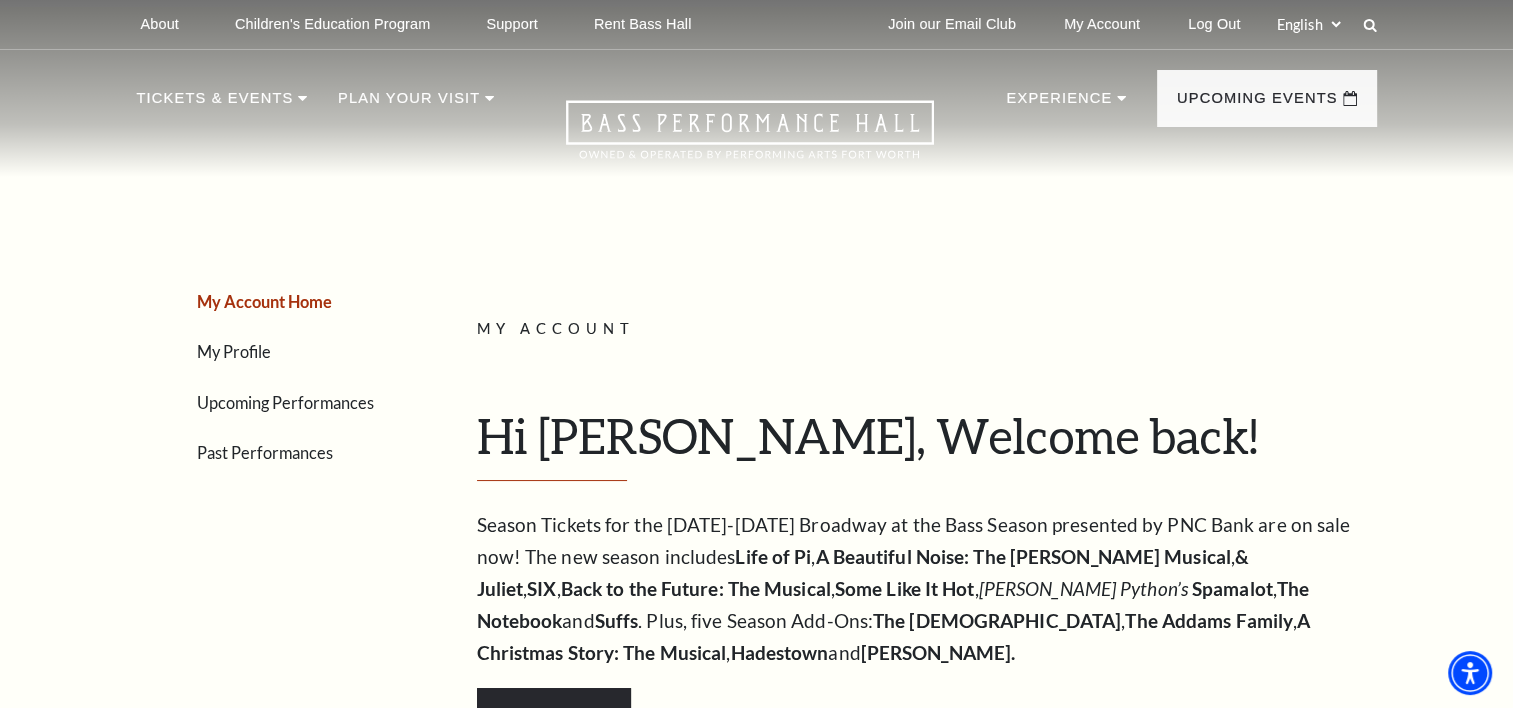 click on "Upcoming Performances" at bounding box center (285, 402) 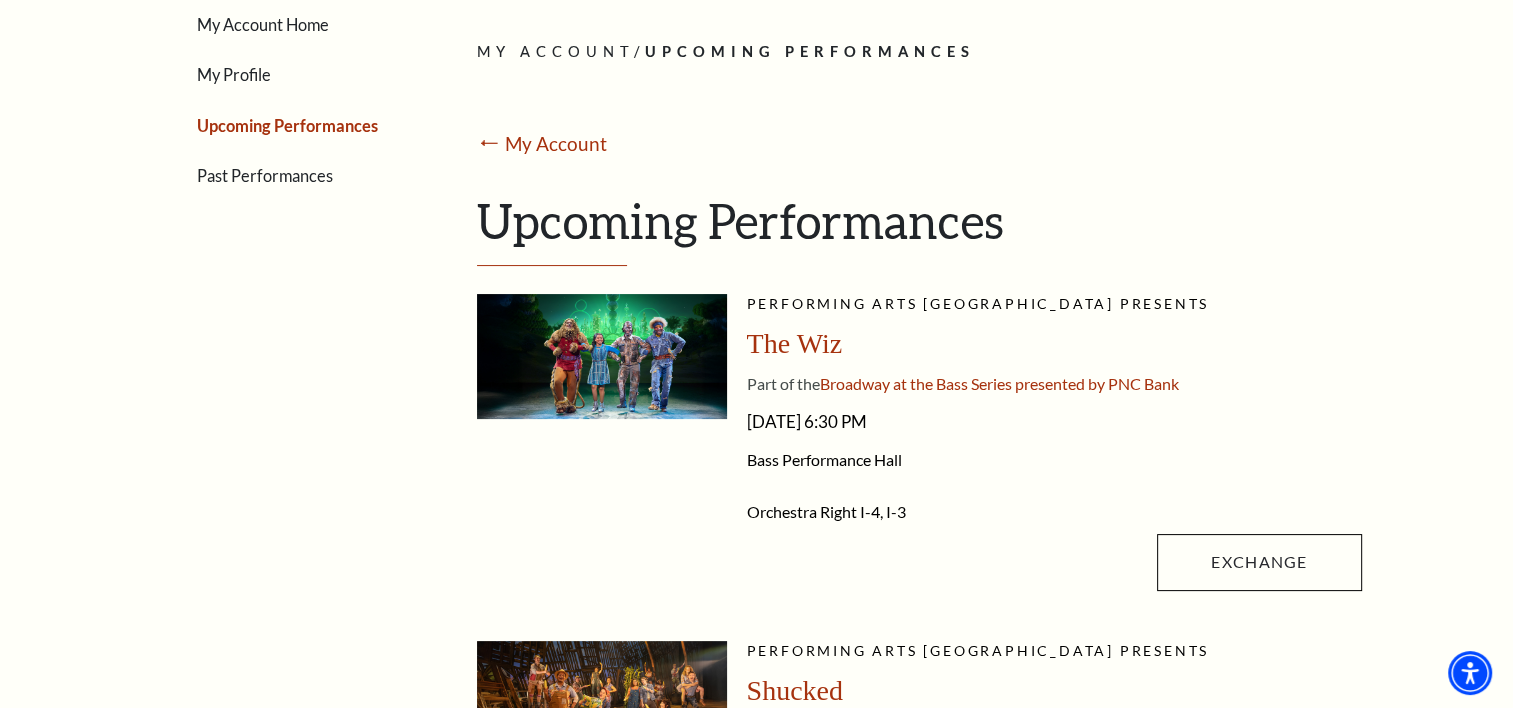 scroll, scrollTop: 236, scrollLeft: 0, axis: vertical 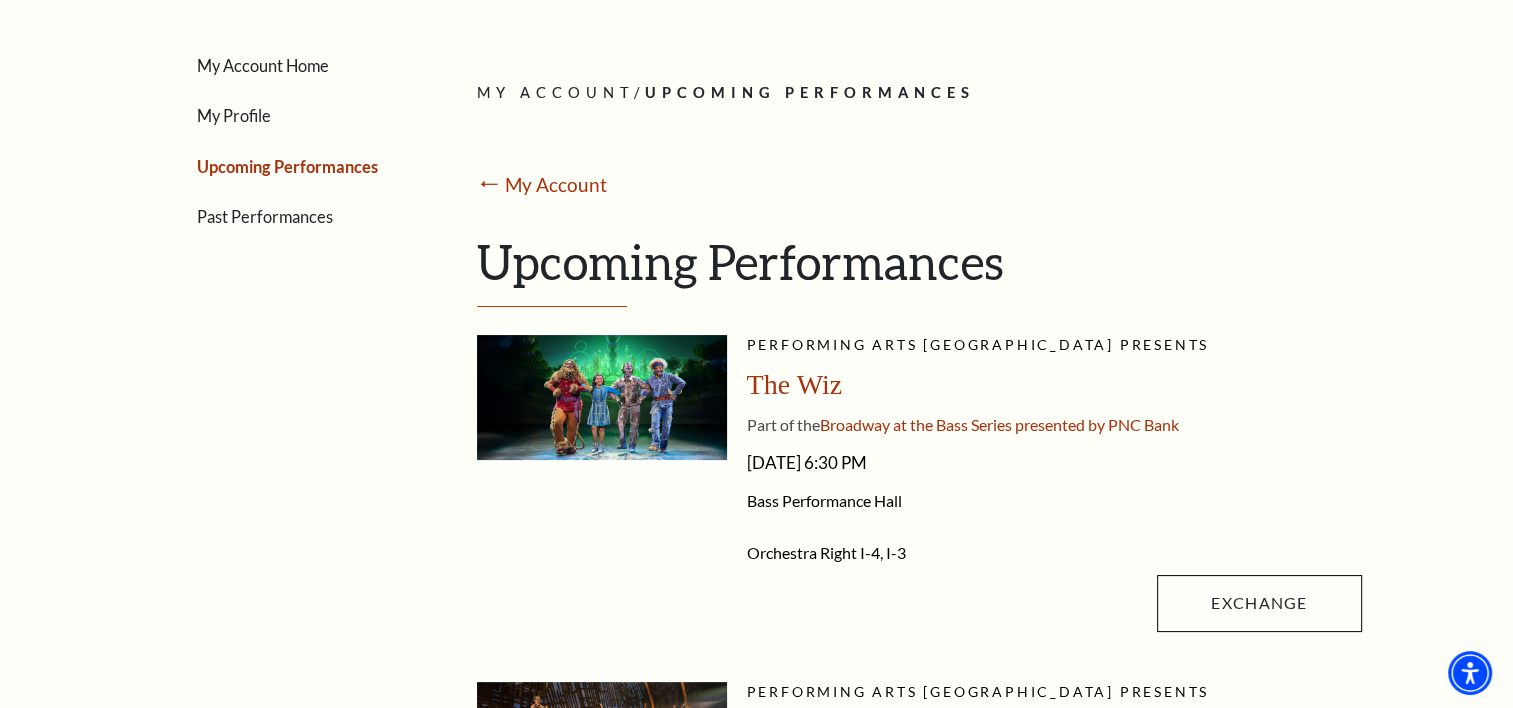 click on "The Wiz" at bounding box center (795, 384) 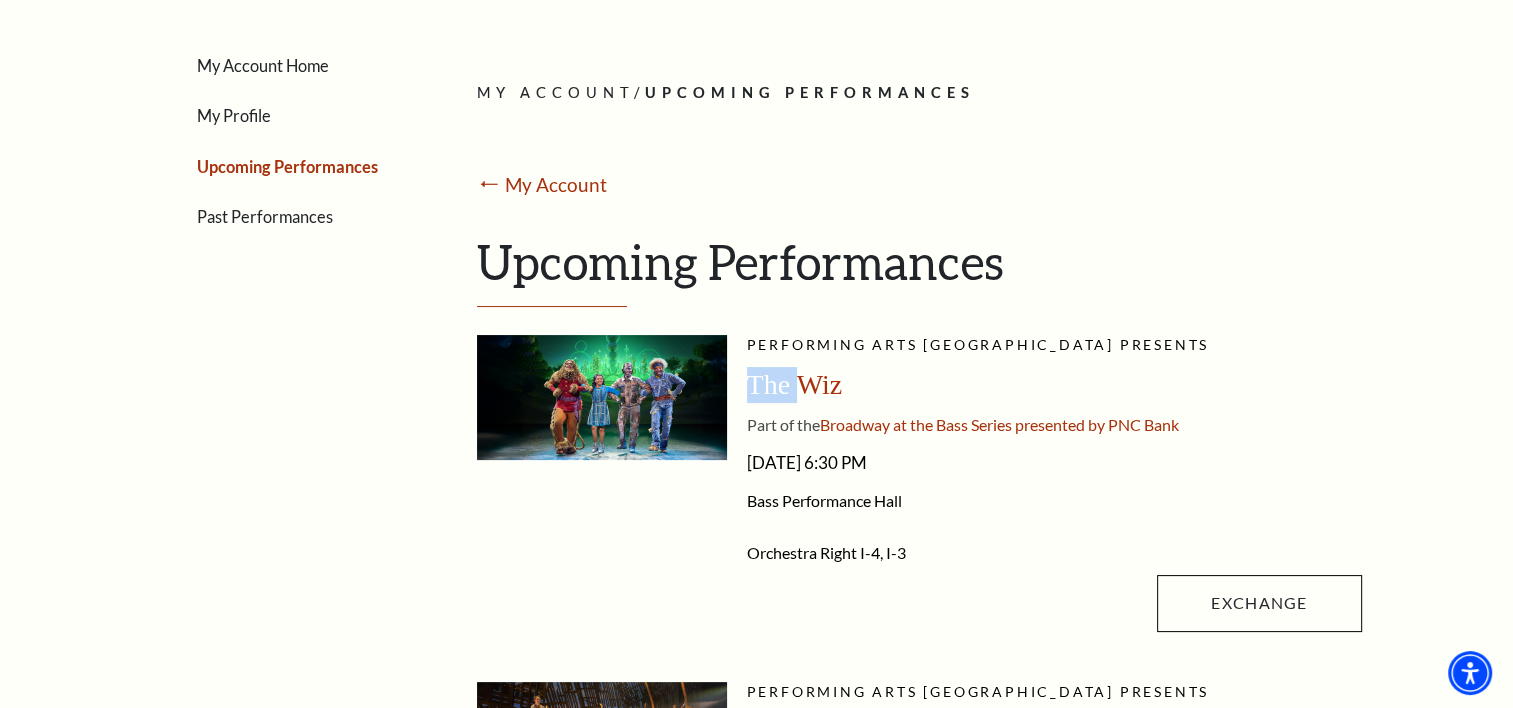click on "The Wiz" at bounding box center (795, 384) 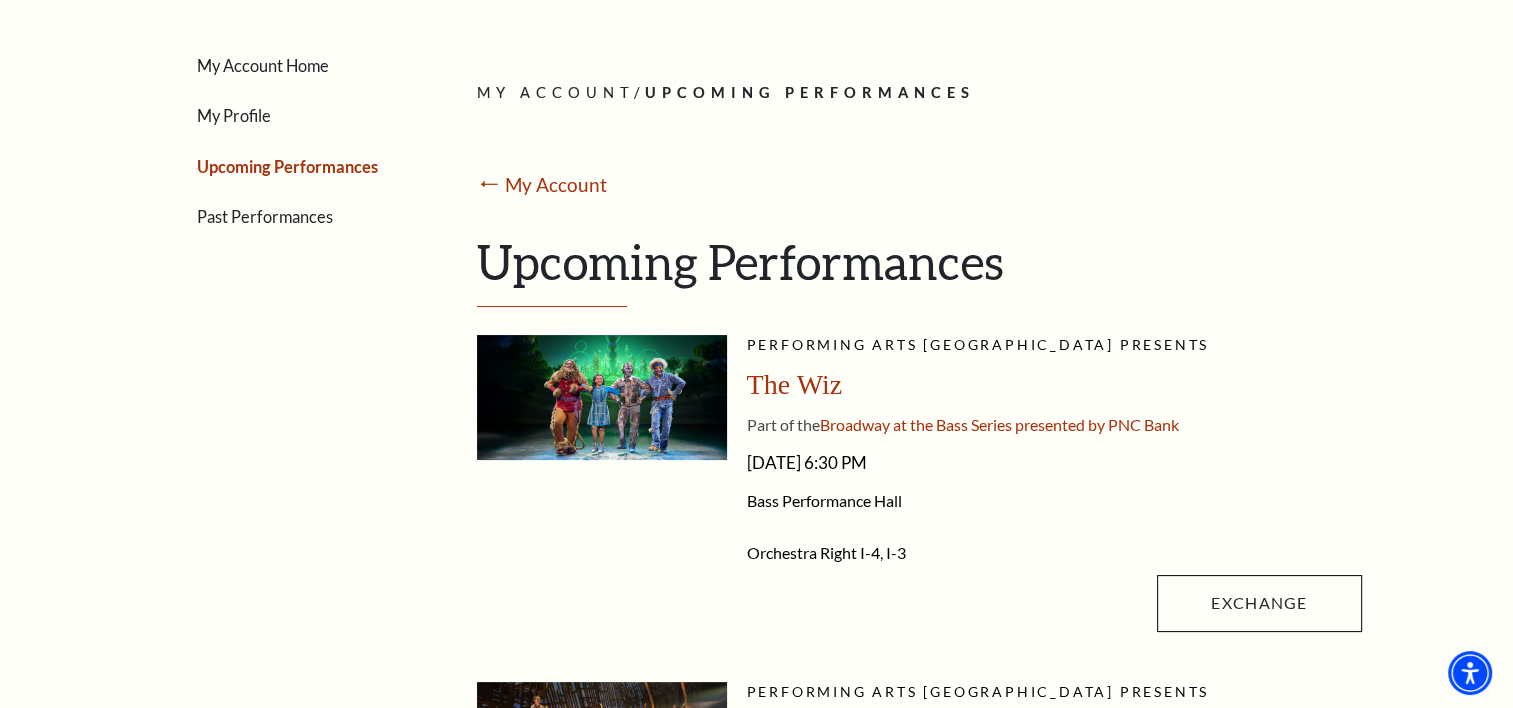 click on "Orchestra Right
I-4, I-3
Single Tickets
Exchange" at bounding box center [1054, 582] 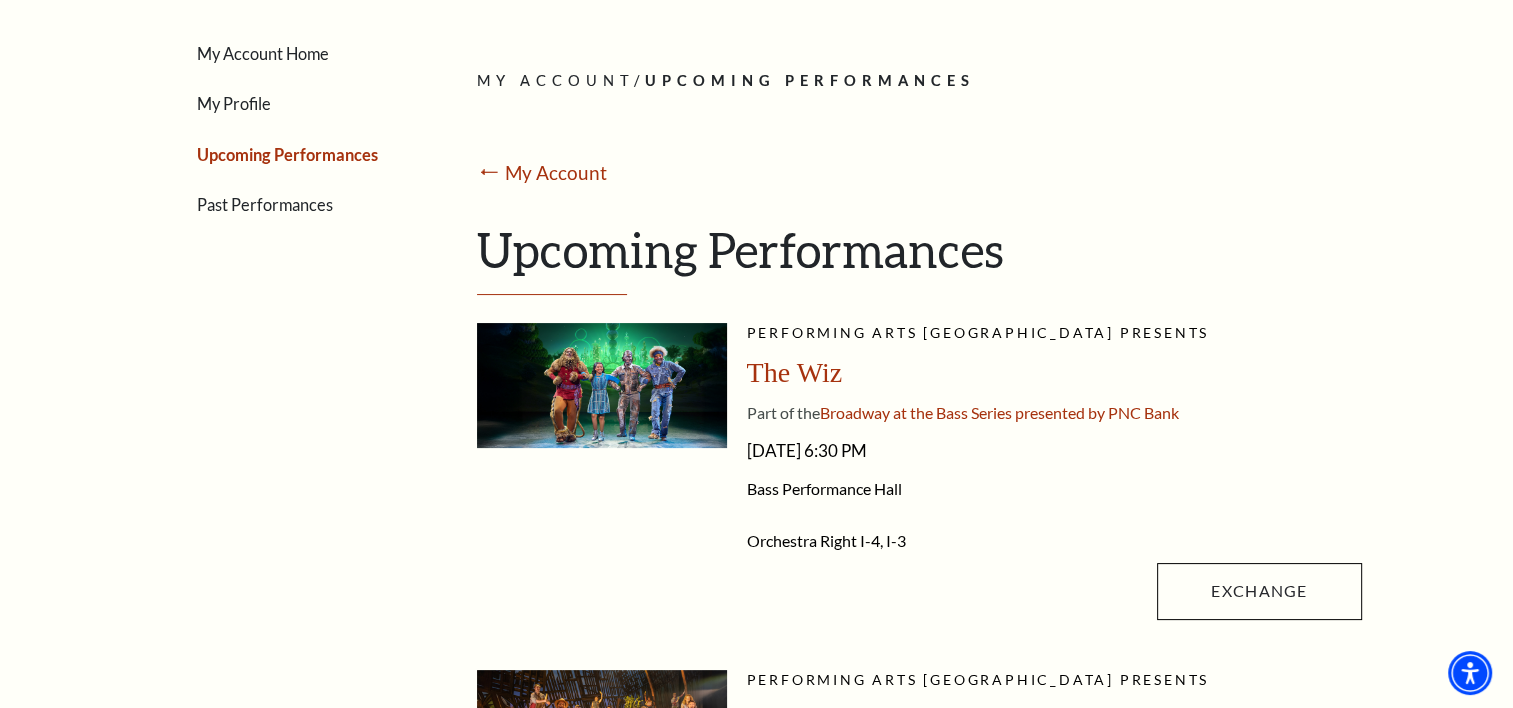 scroll, scrollTop: 0, scrollLeft: 0, axis: both 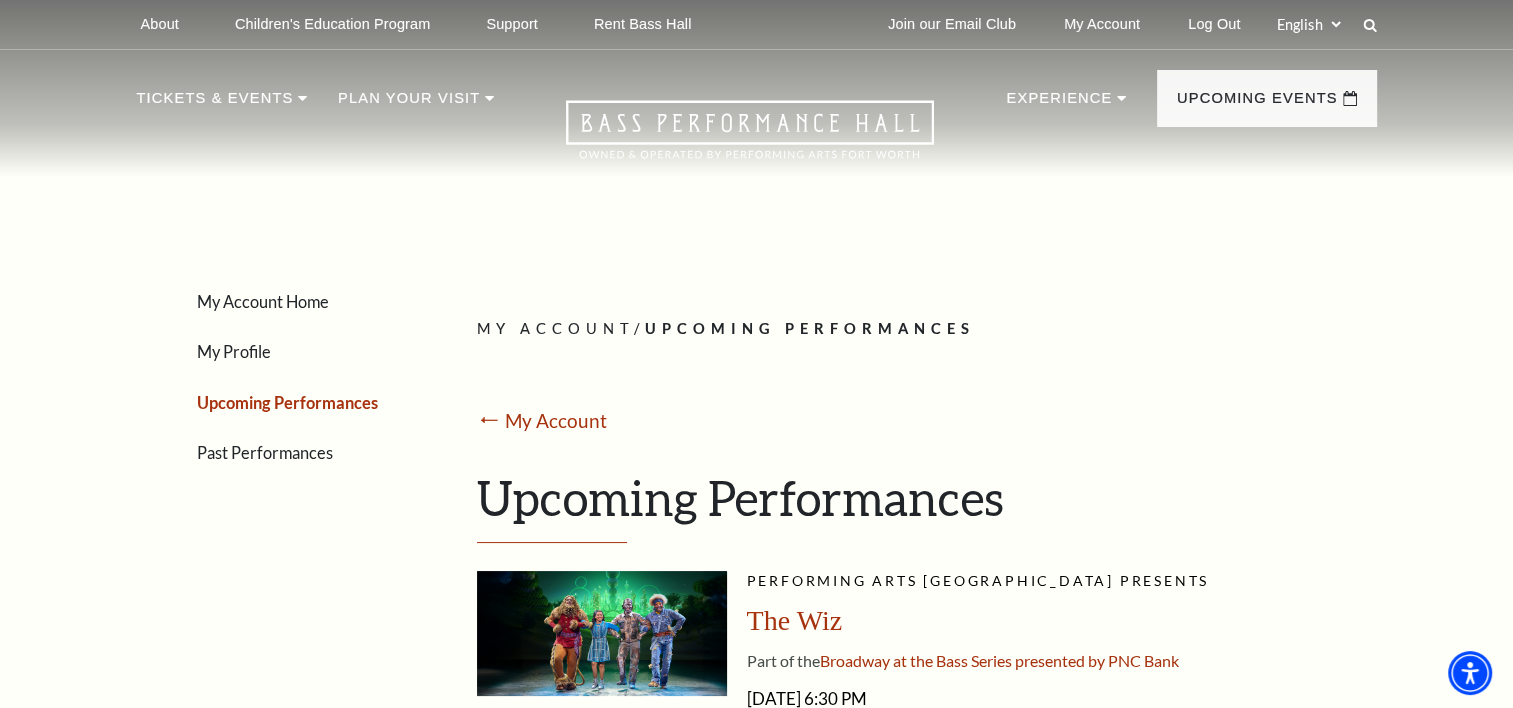 click on "My Account Home" at bounding box center [263, 301] 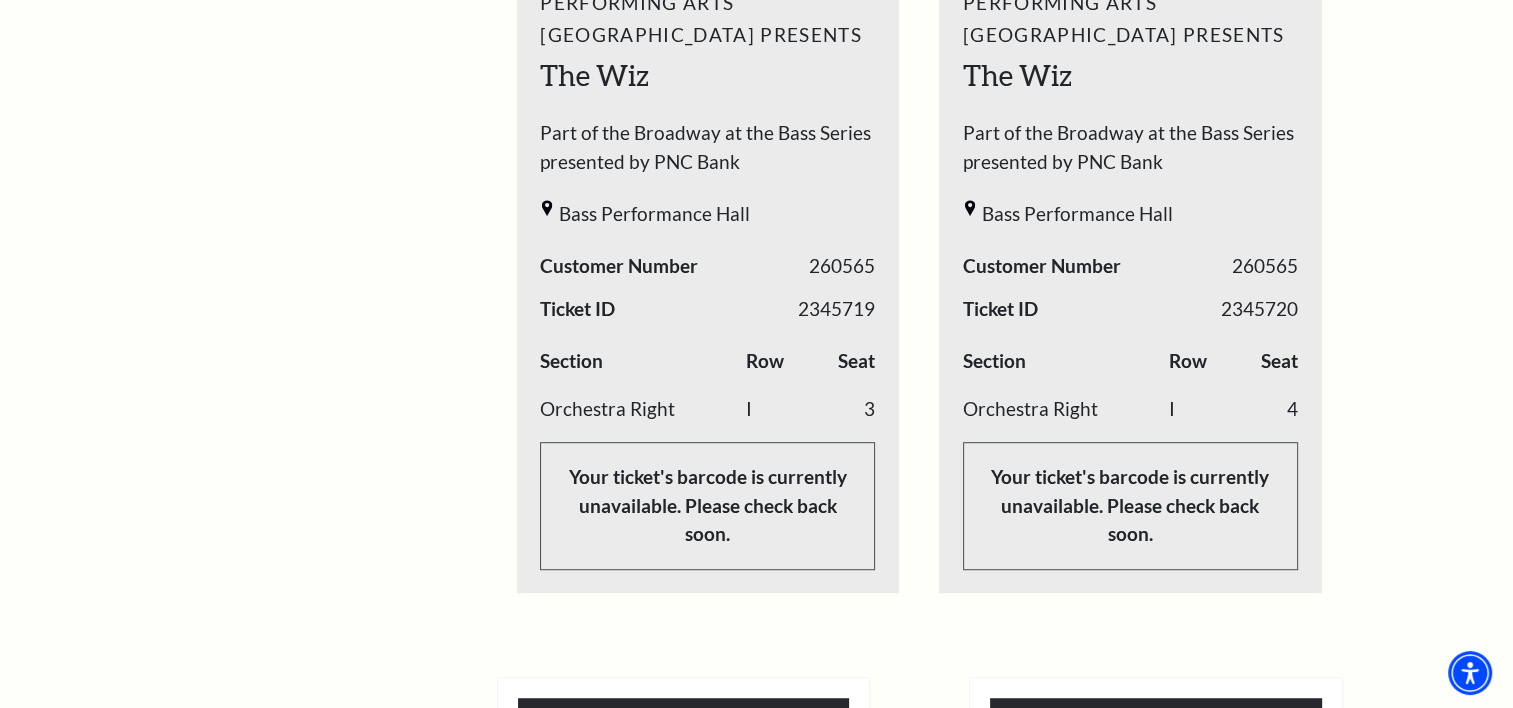 scroll, scrollTop: 1171, scrollLeft: 0, axis: vertical 